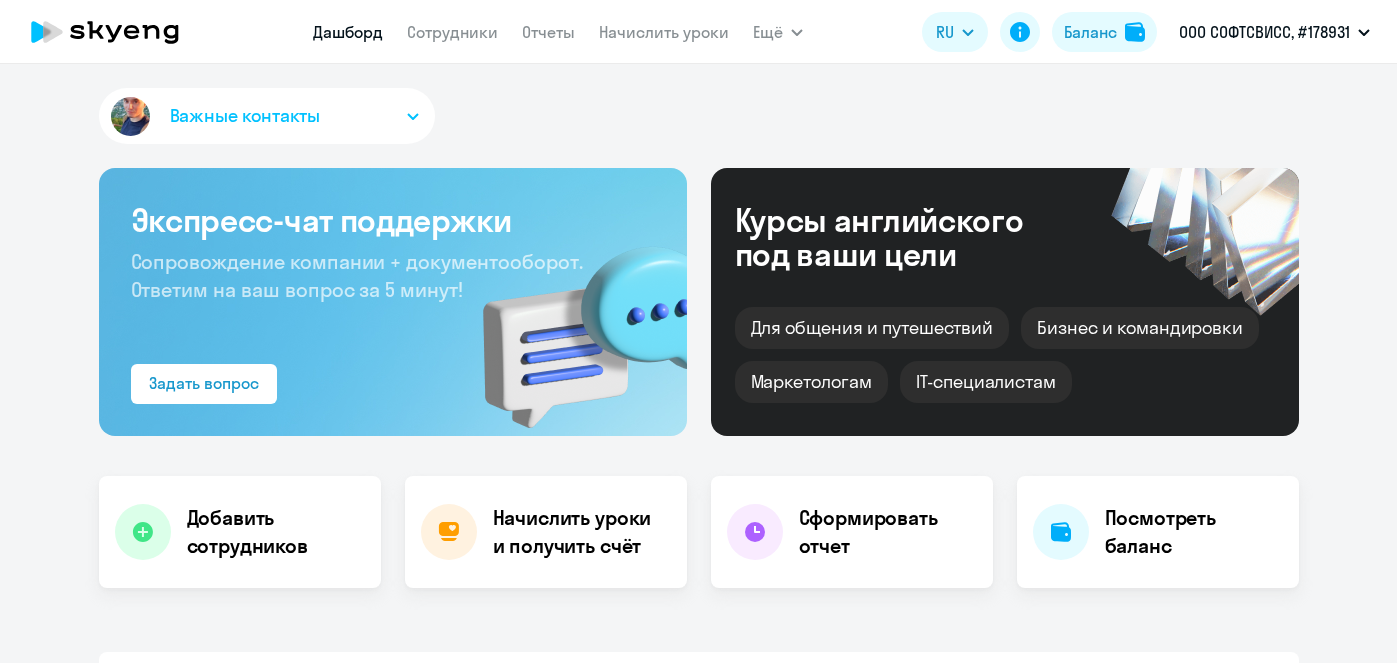 scroll, scrollTop: 0, scrollLeft: 0, axis: both 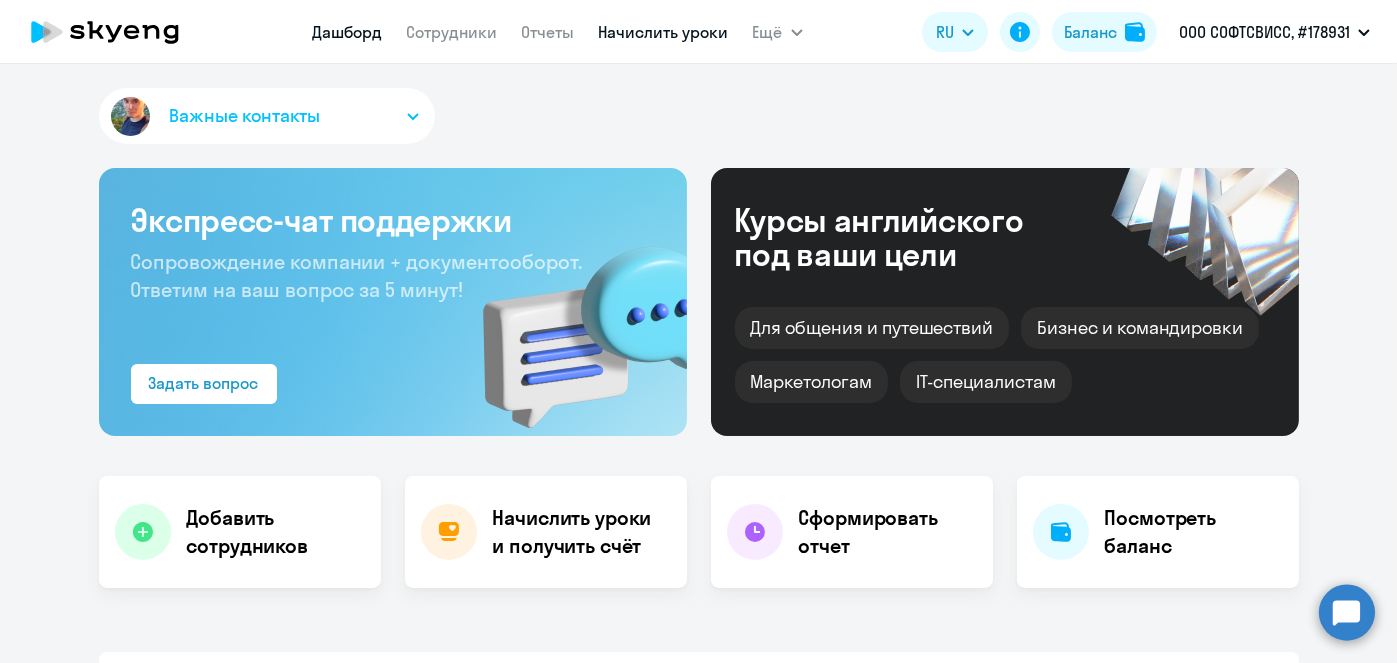 click on "Начислить уроки" at bounding box center [664, 32] 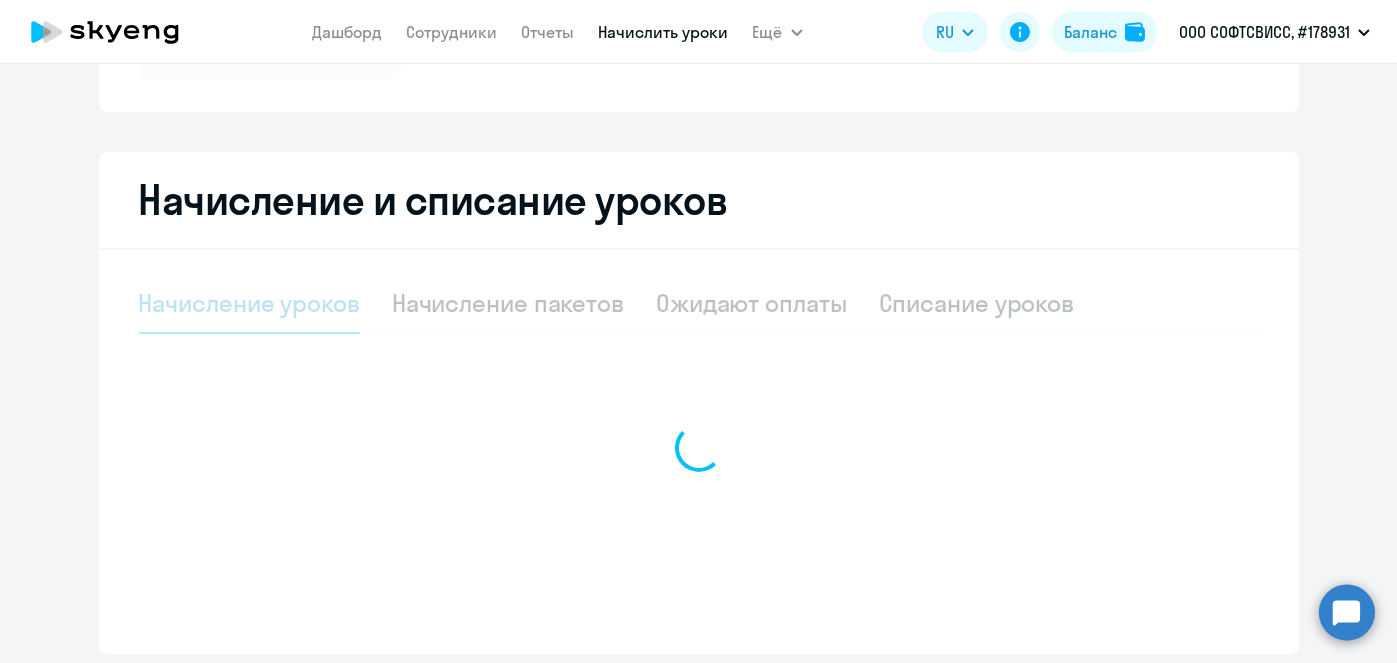 scroll, scrollTop: 356, scrollLeft: 0, axis: vertical 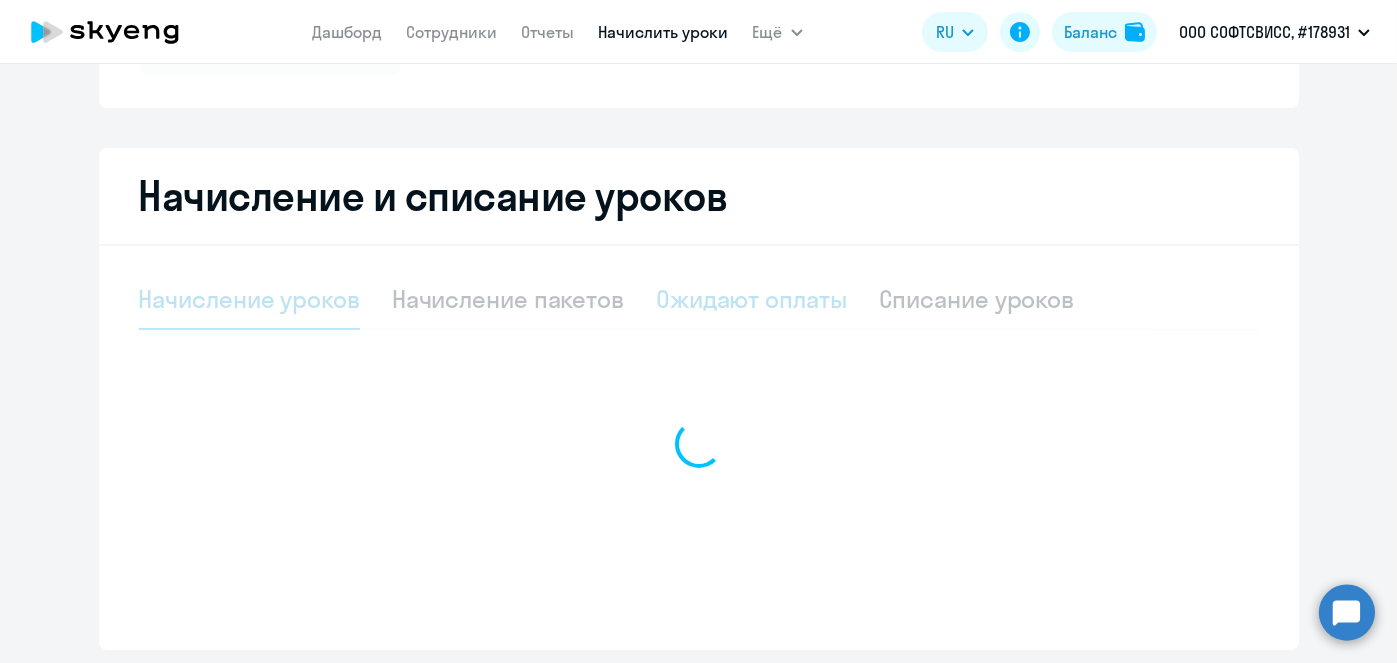 select on "10" 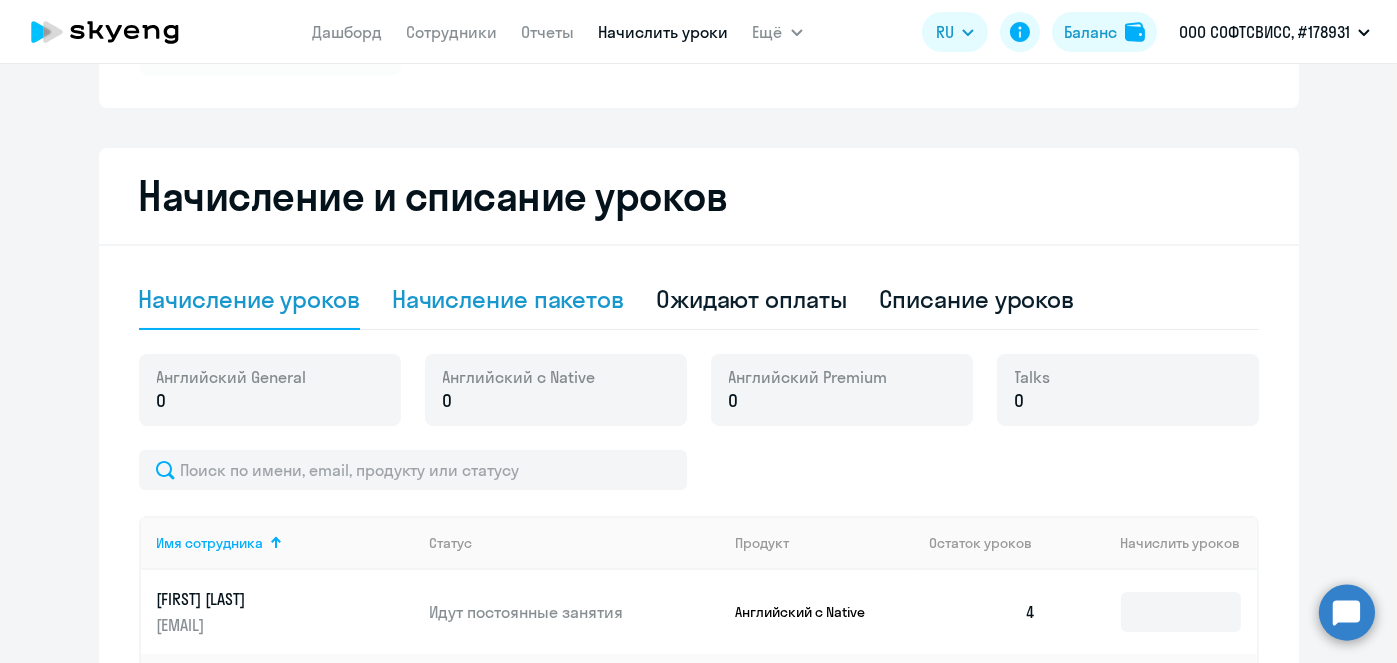 click on "Начисление пакетов" 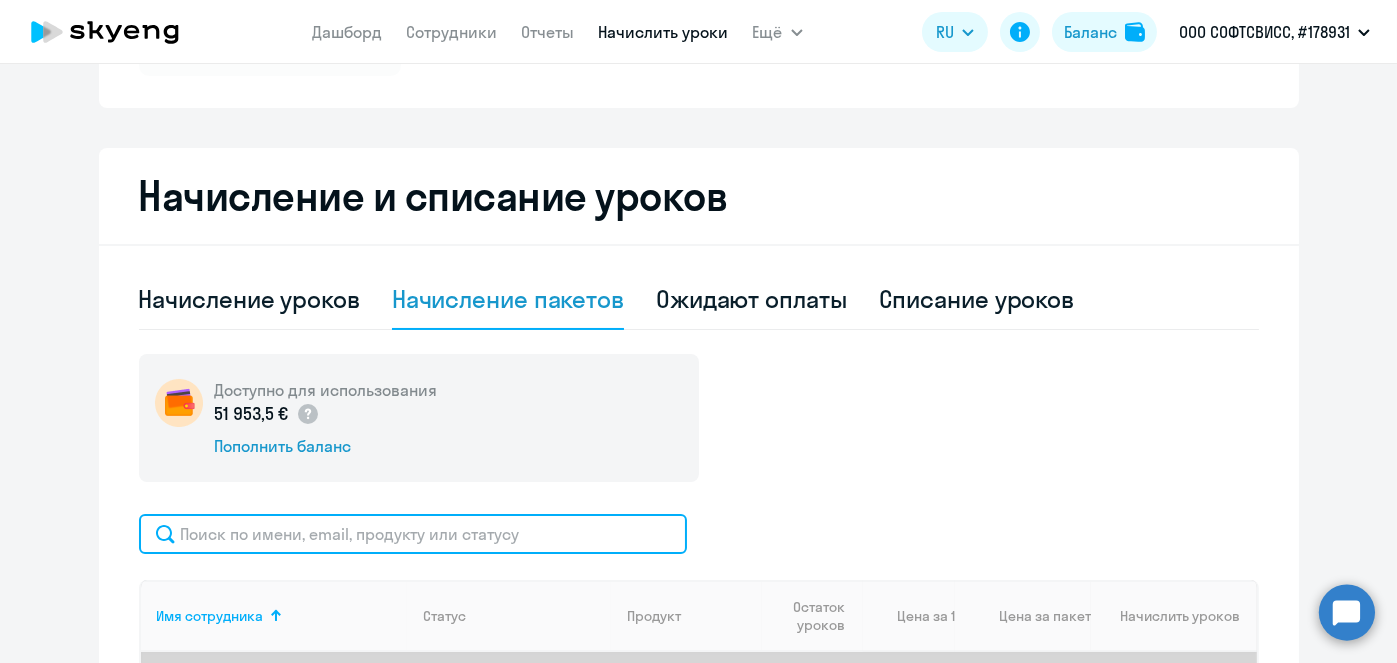 click 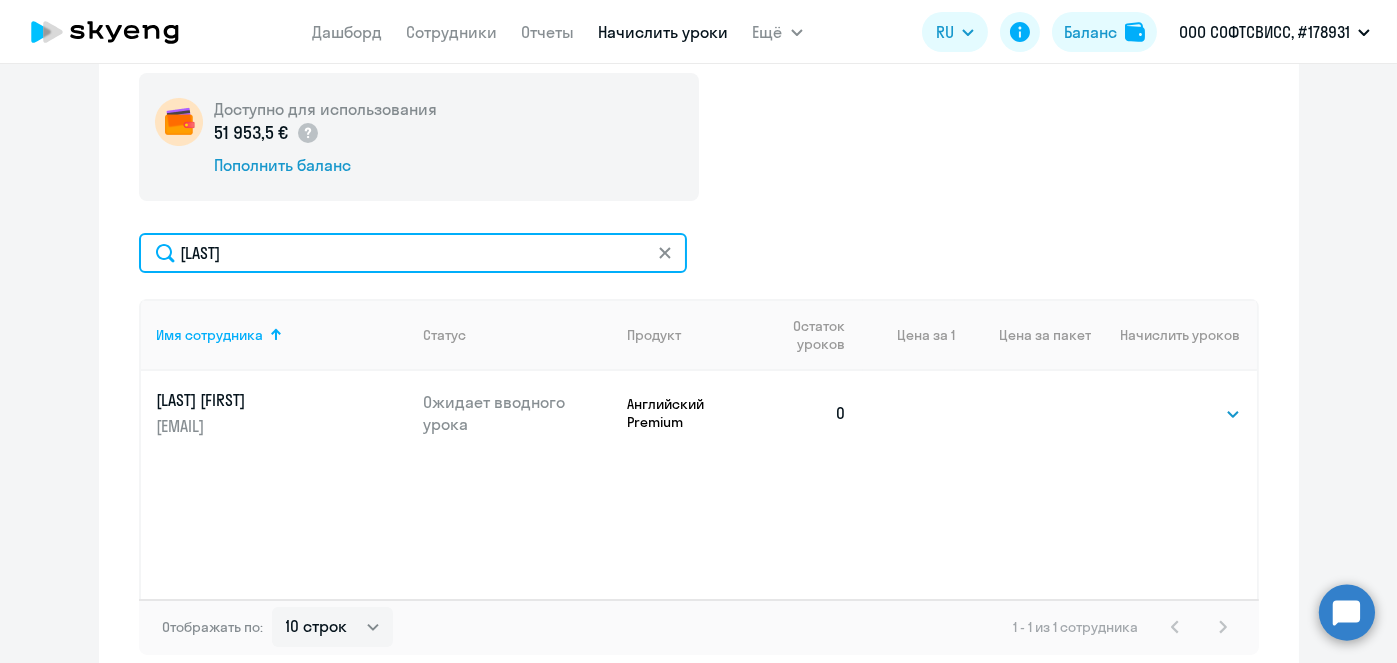 scroll, scrollTop: 649, scrollLeft: 0, axis: vertical 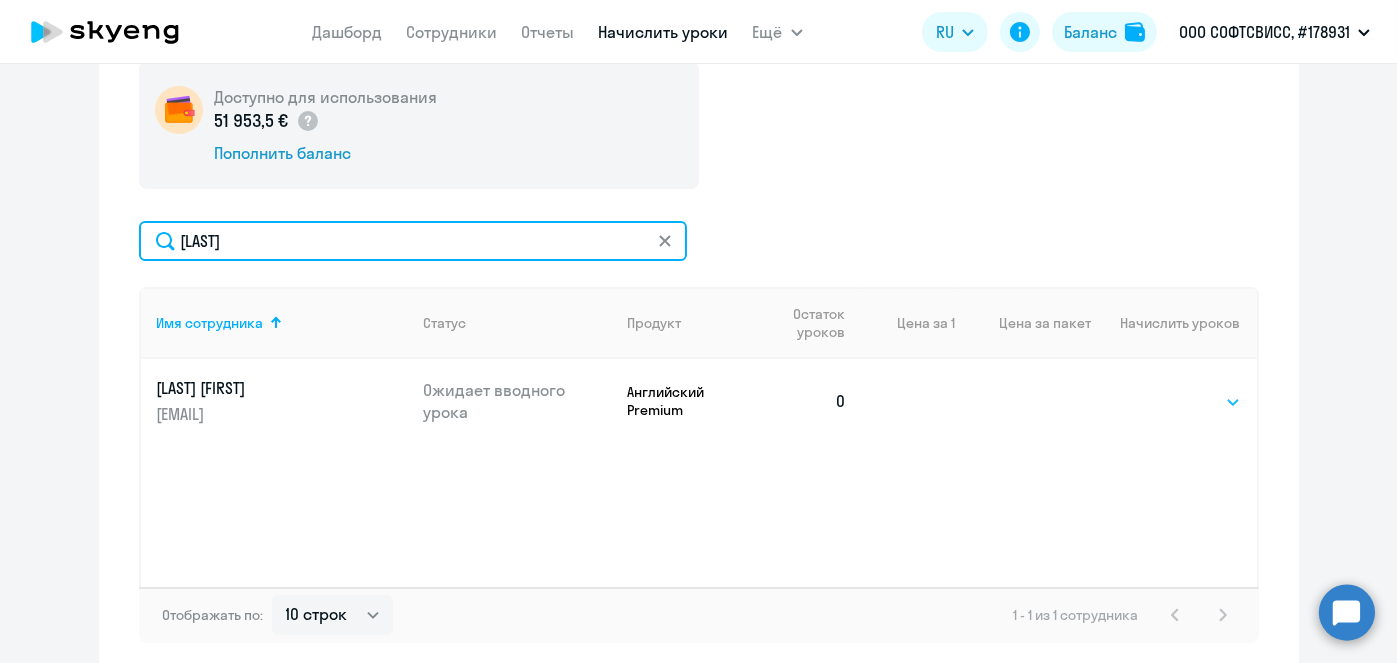 type on "[LAST]" 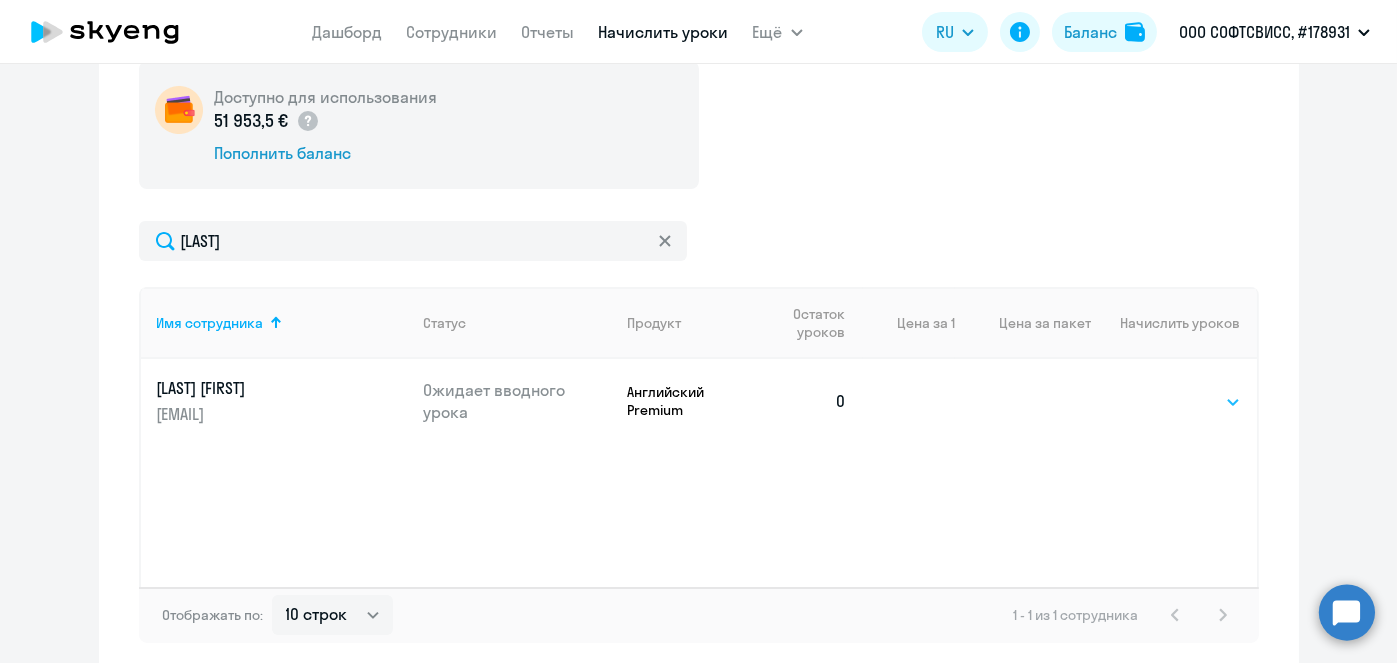 click on "Выбрать   8   16   32   64" 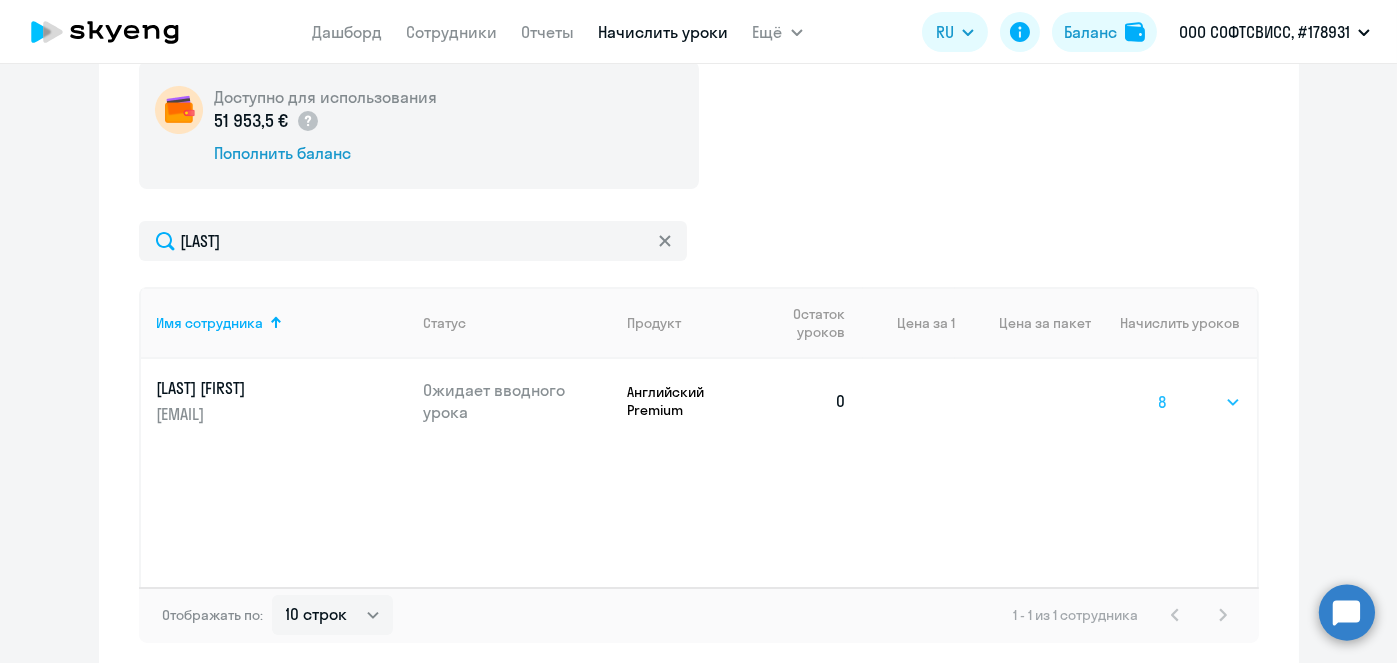 click on "Выбрать   8   16   32   64" 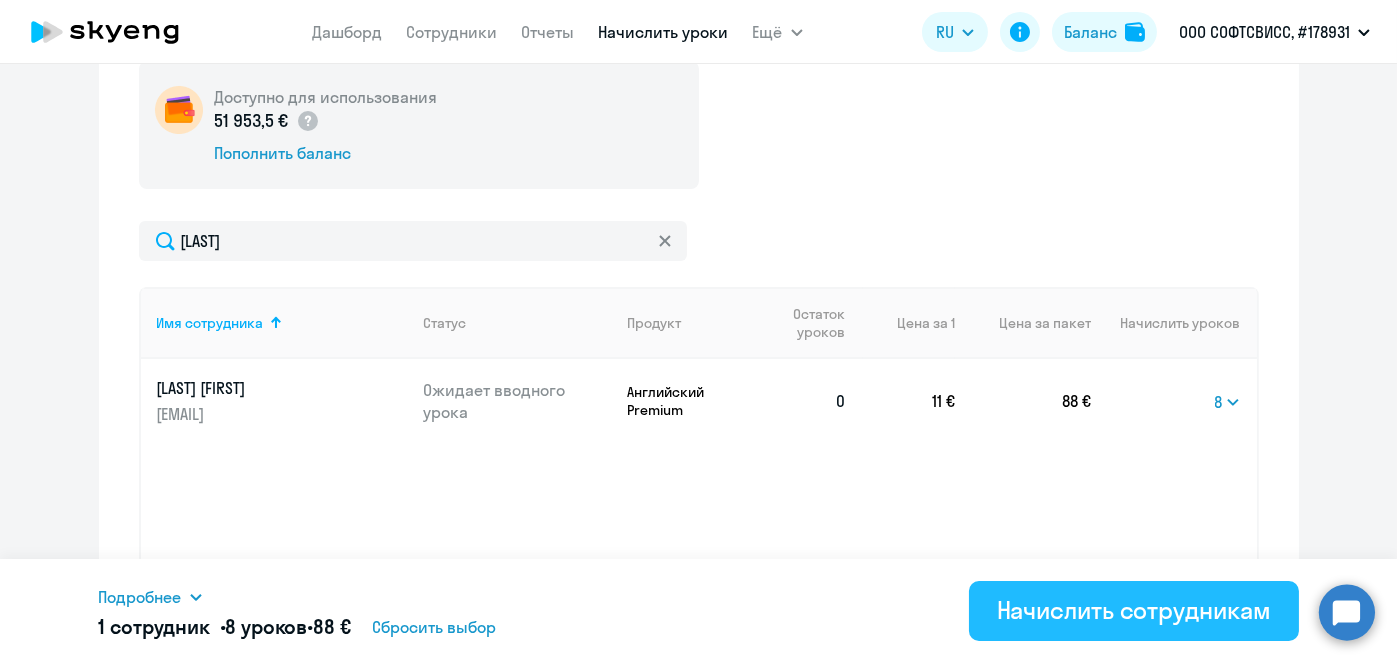 click on "Начислить сотрудникам" at bounding box center (1134, 610) 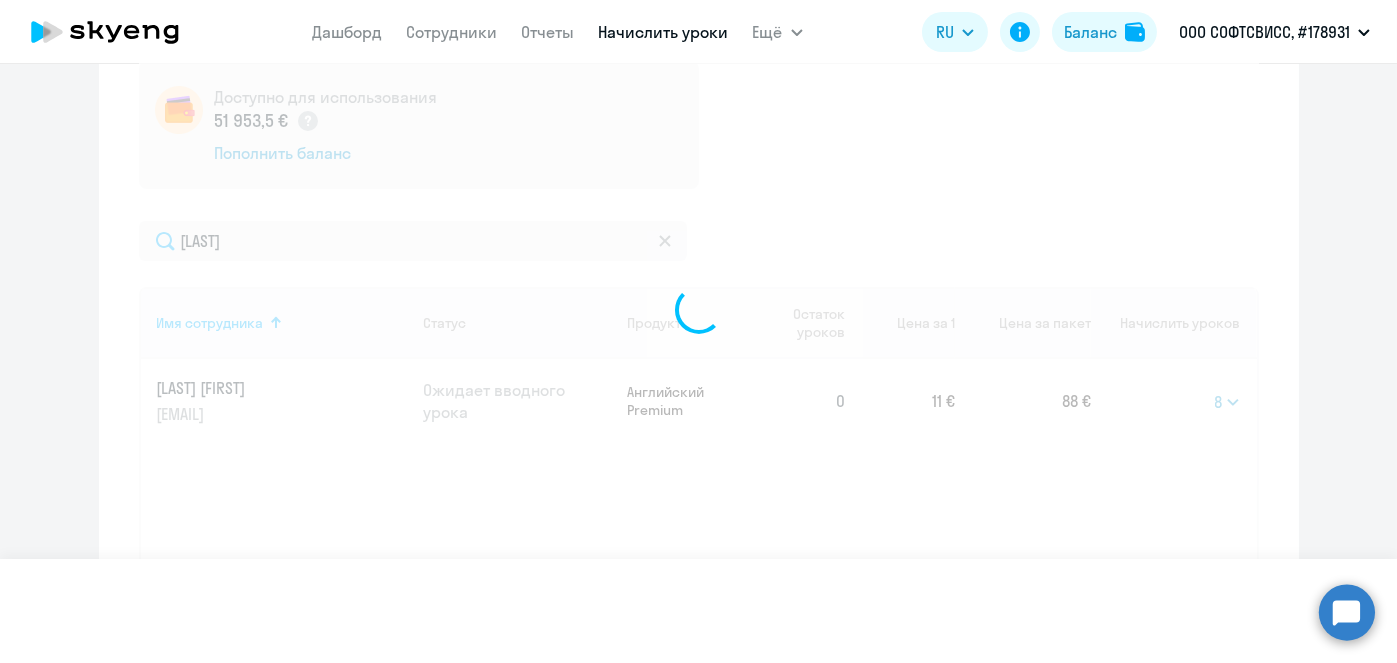 select 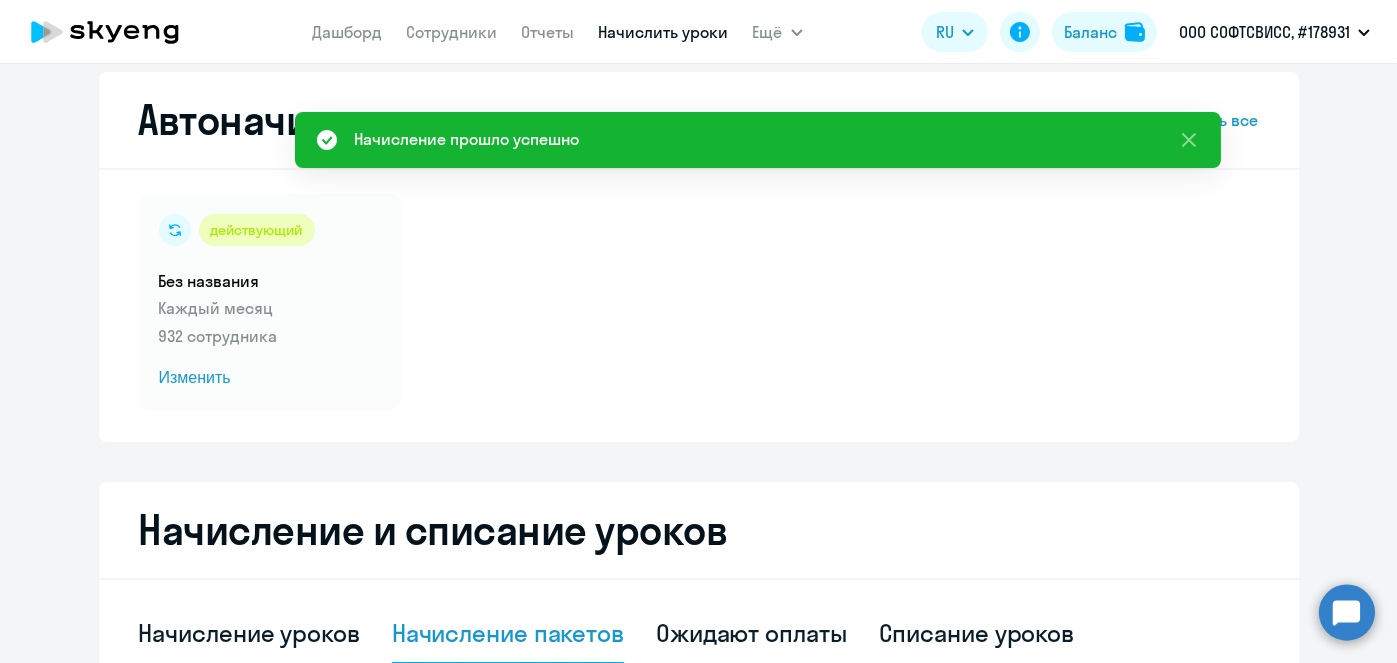 scroll, scrollTop: 12, scrollLeft: 0, axis: vertical 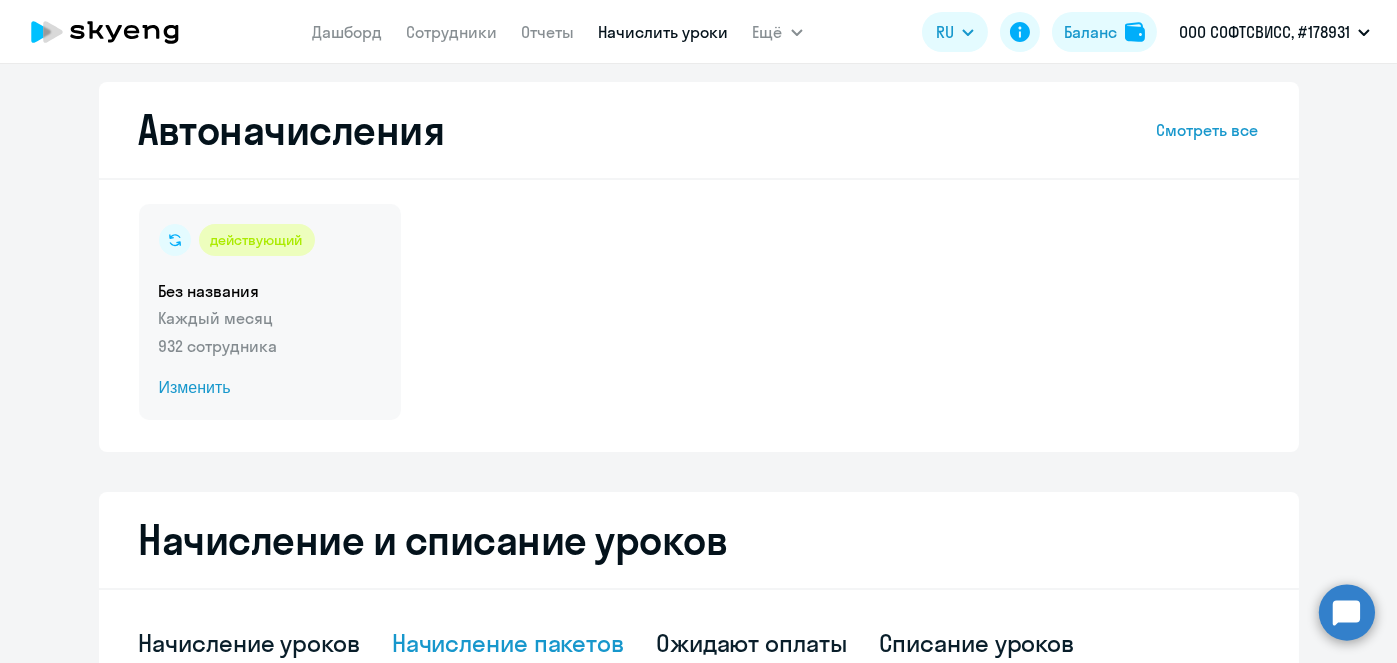 click on "Изменить" 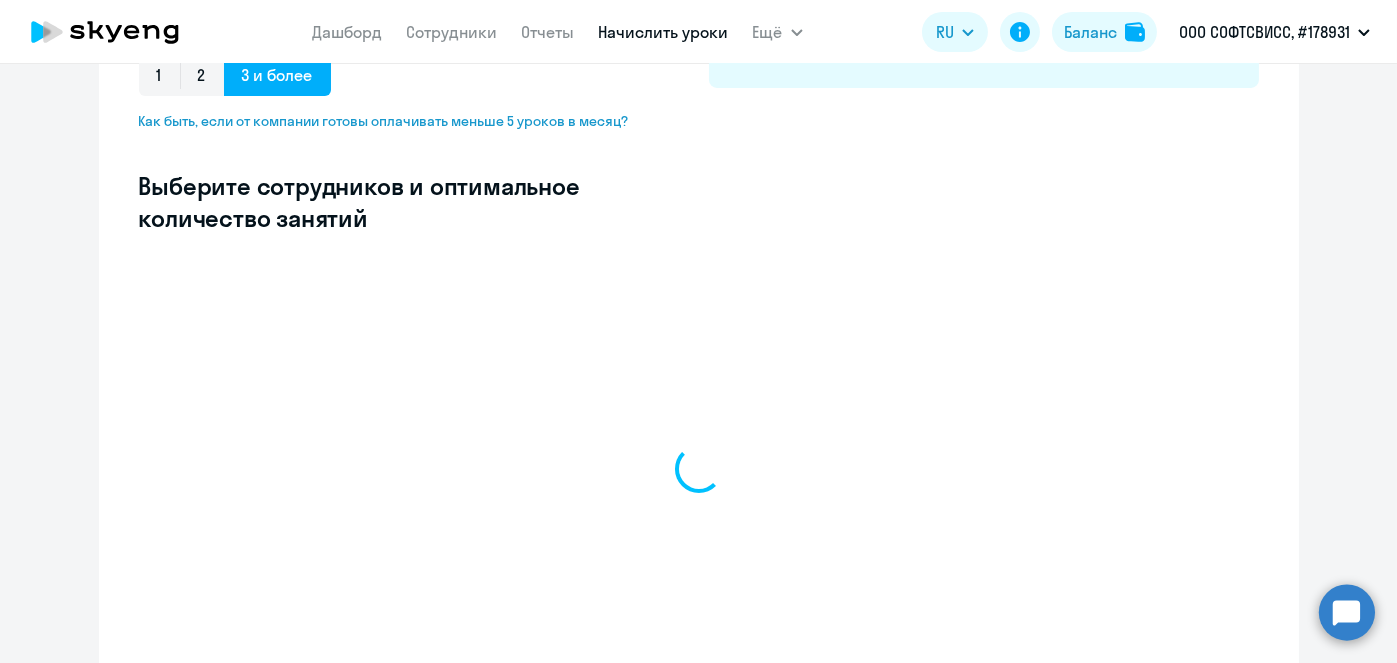 scroll, scrollTop: 474, scrollLeft: 0, axis: vertical 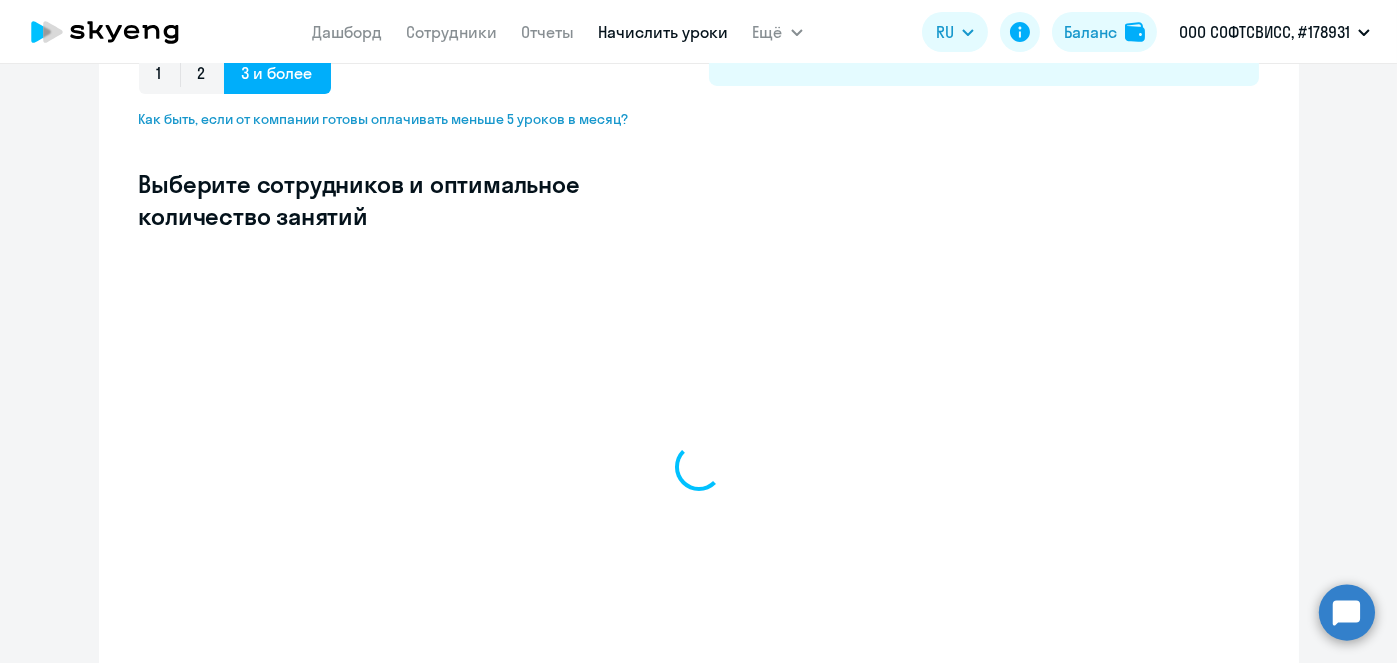 select on "10" 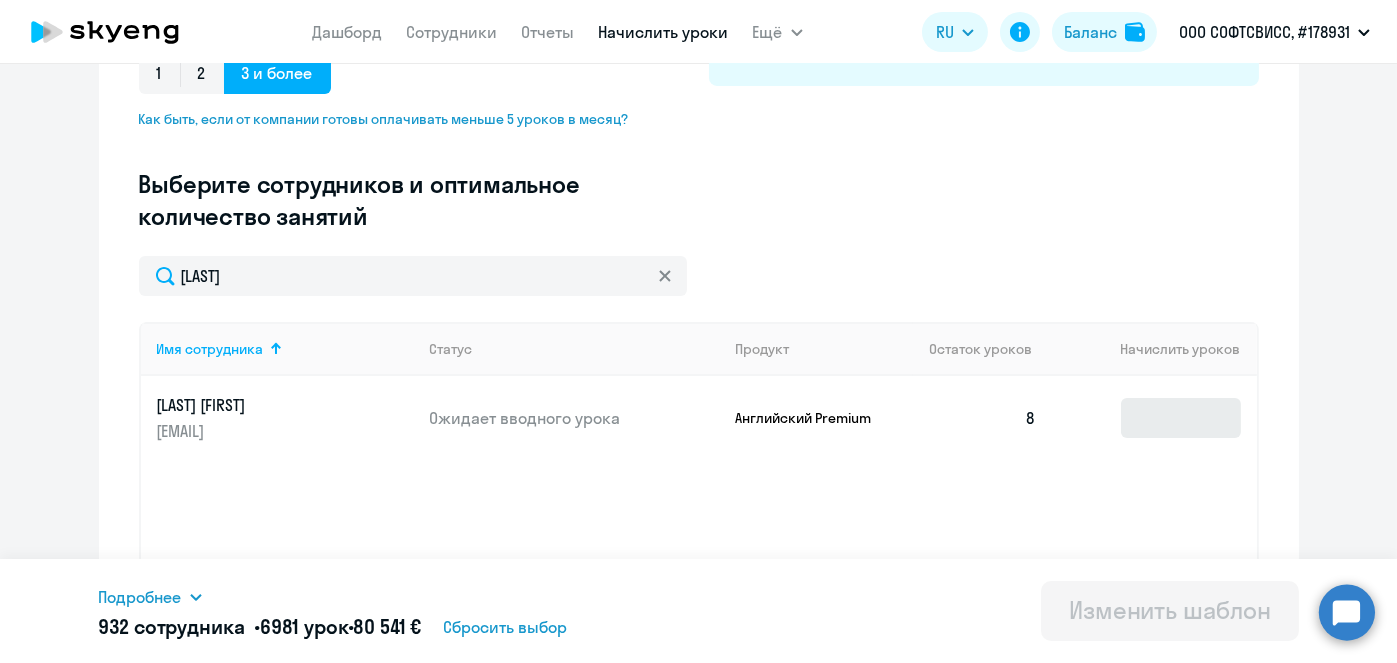 type on "[LAST]" 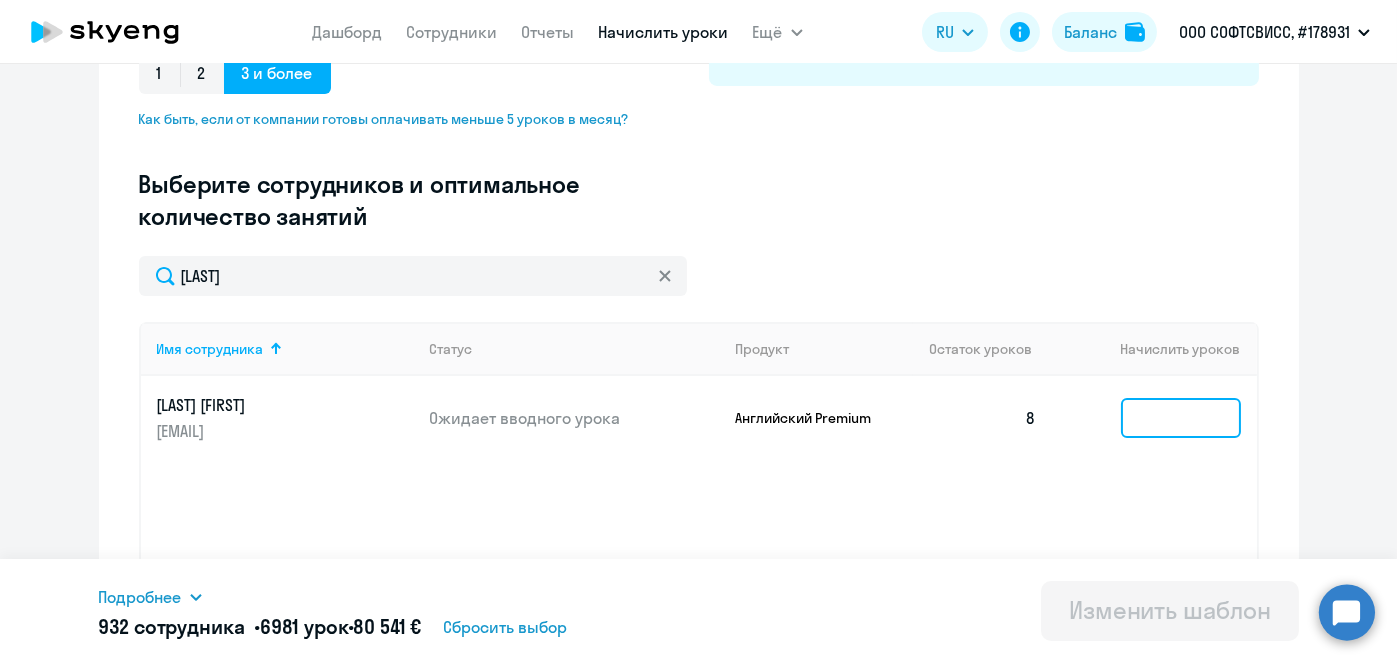 click 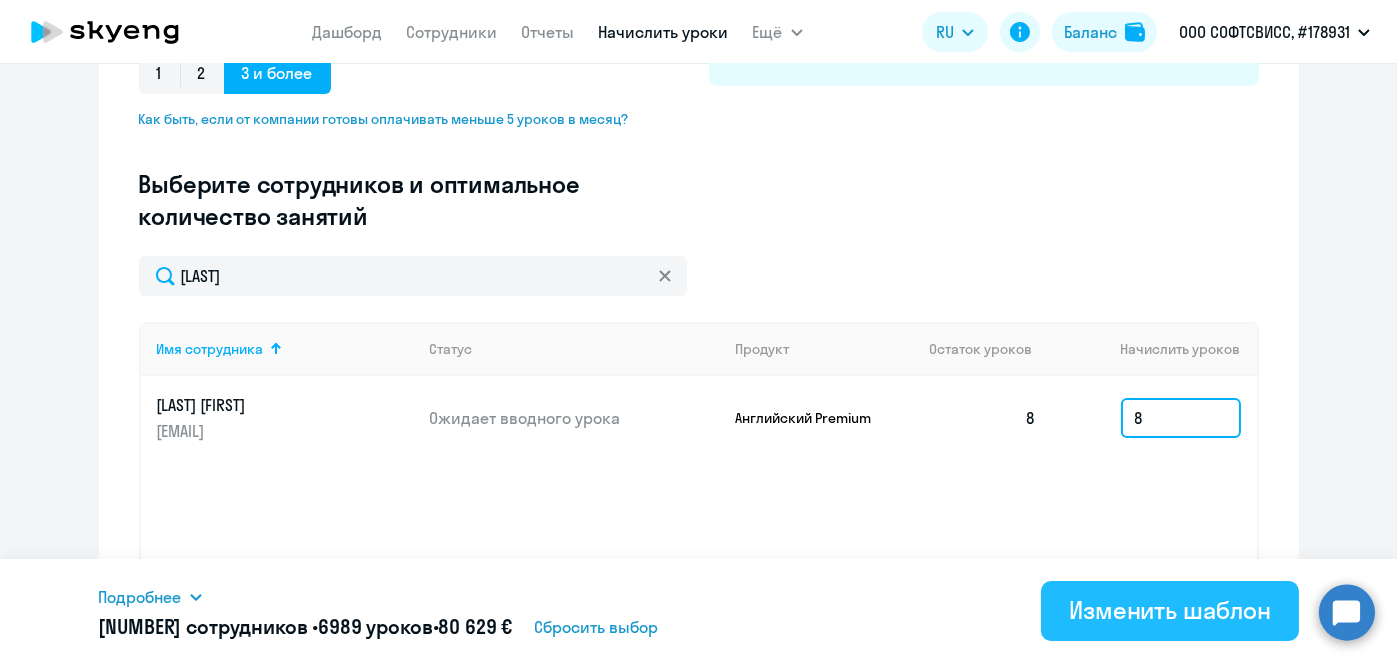 type on "8" 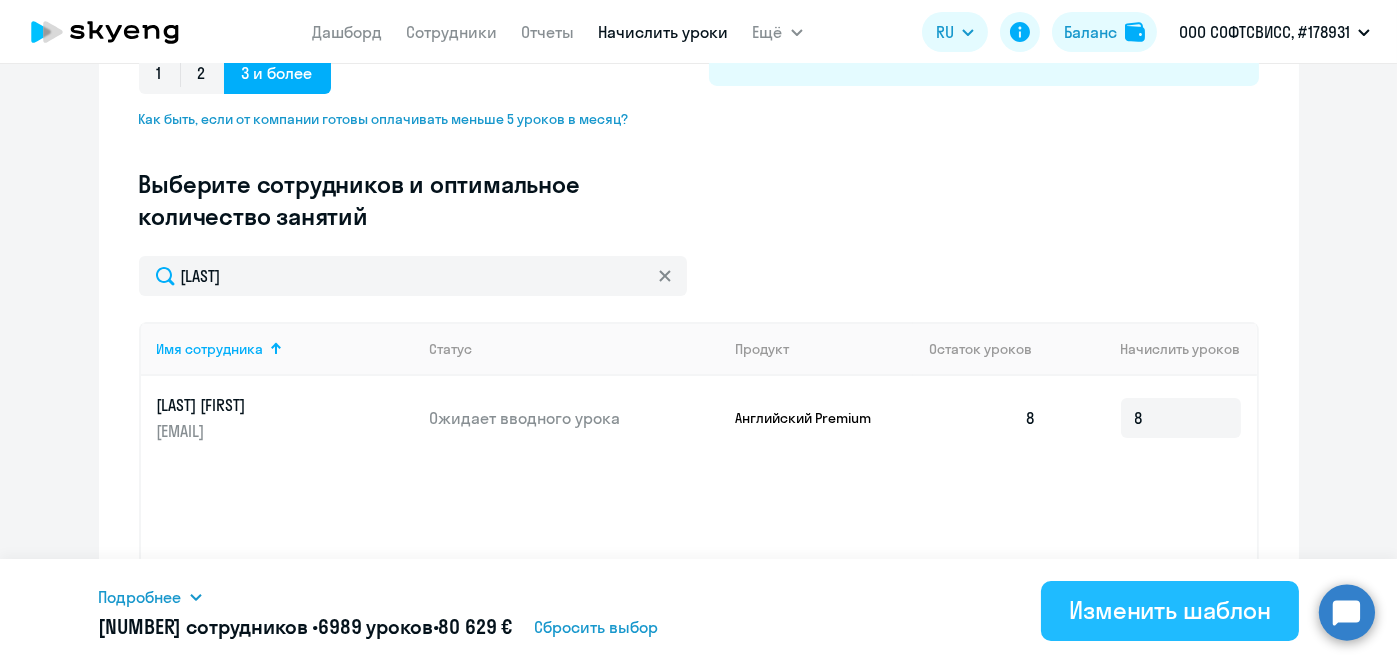 click on "Изменить шаблон" at bounding box center [1170, 610] 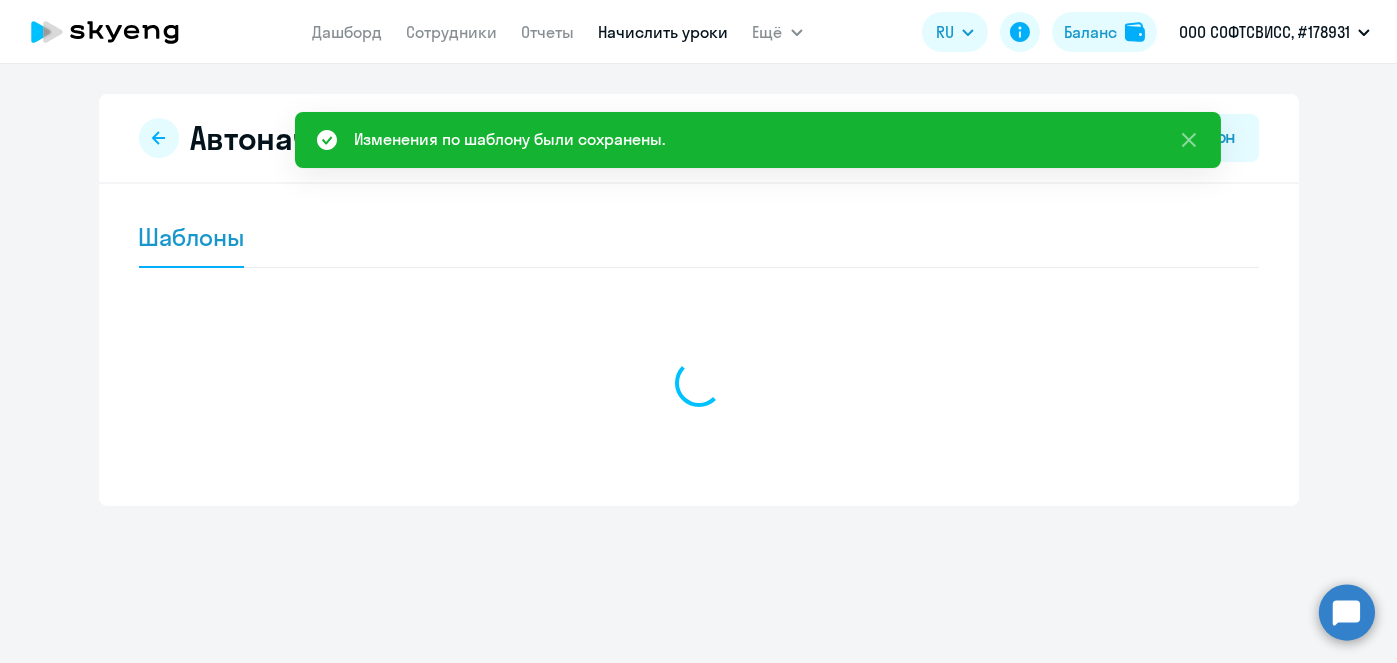 scroll, scrollTop: 0, scrollLeft: 0, axis: both 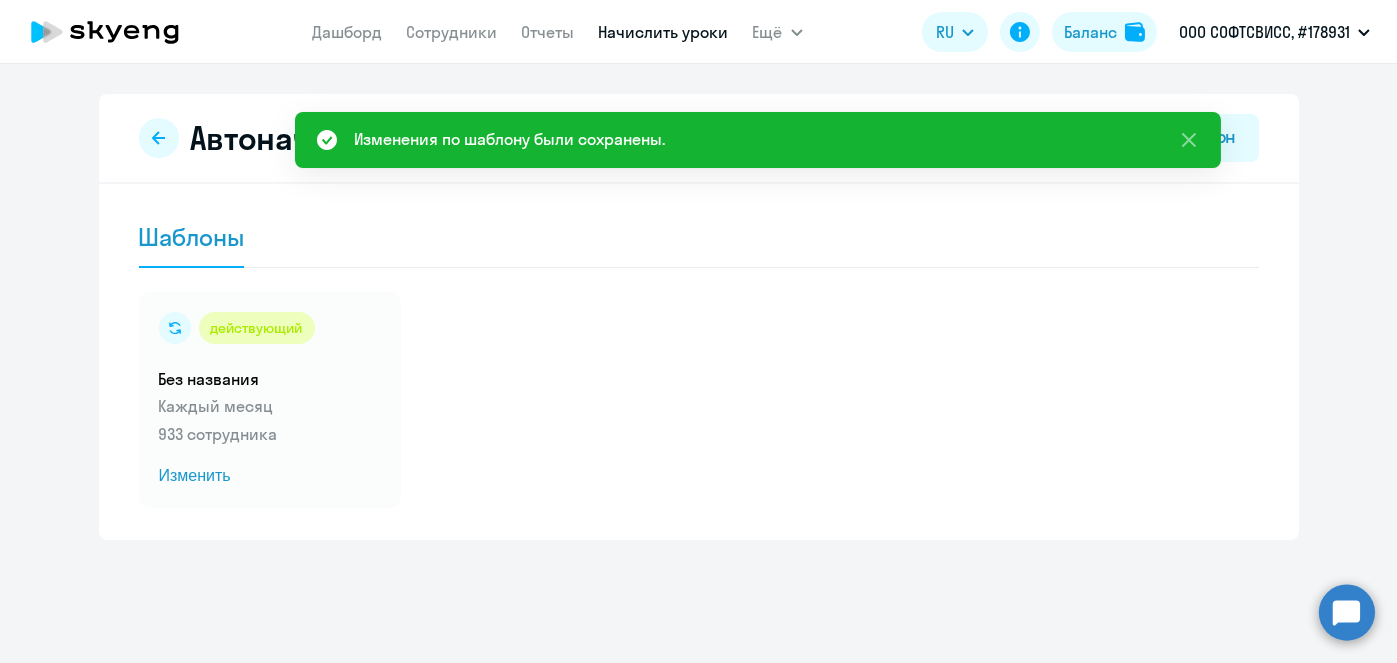 click on "Начислить уроки" at bounding box center (664, 32) 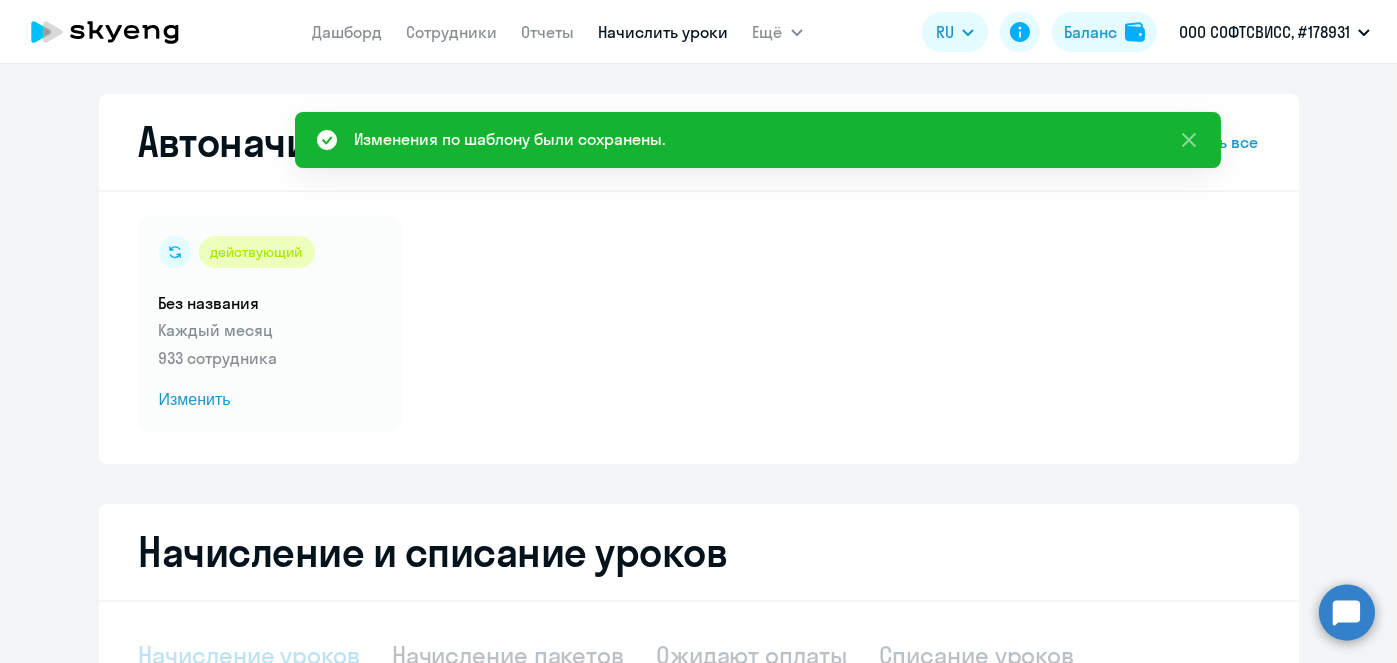 select on "10" 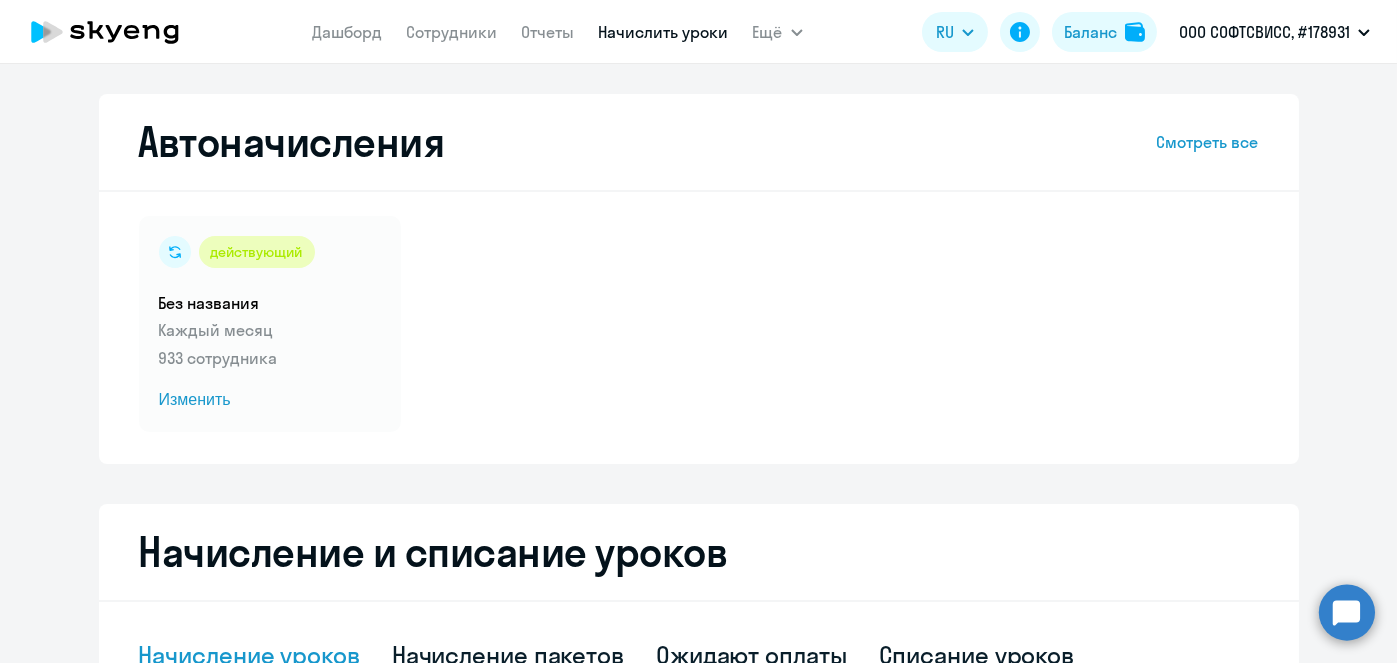 click on "Начислить уроки" at bounding box center (664, 32) 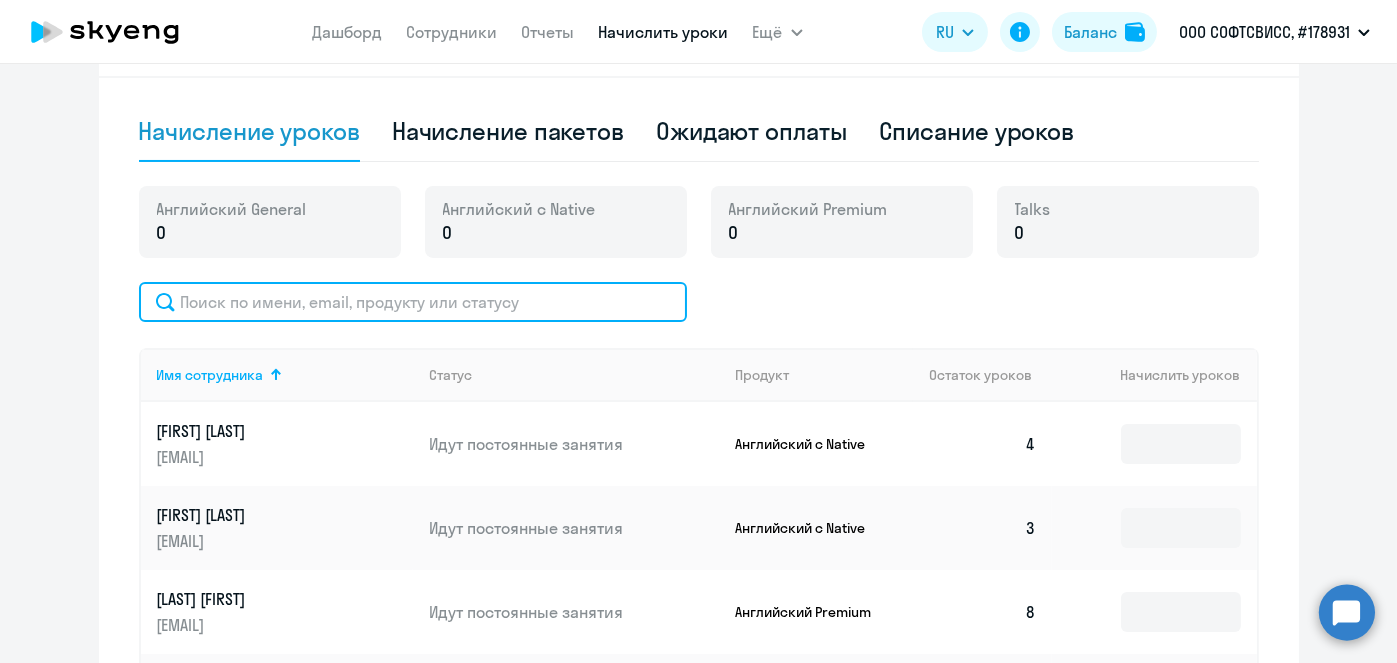 click 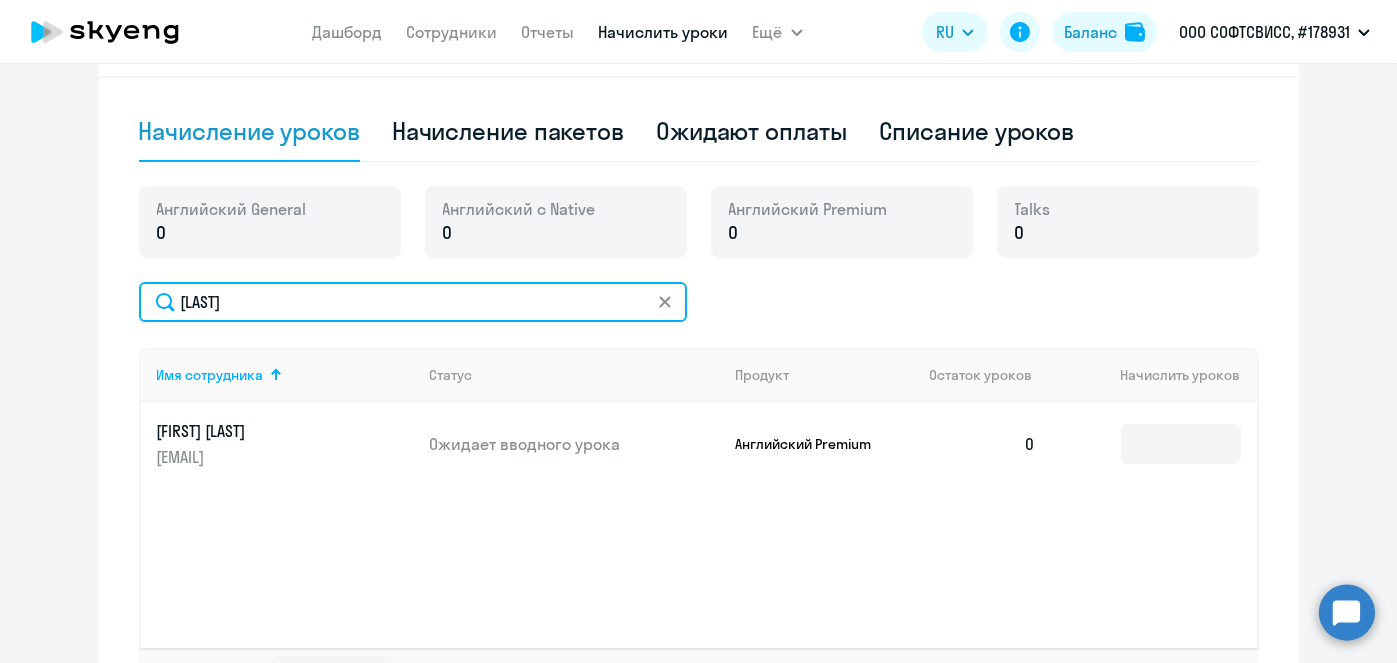 type on "[LAST]" 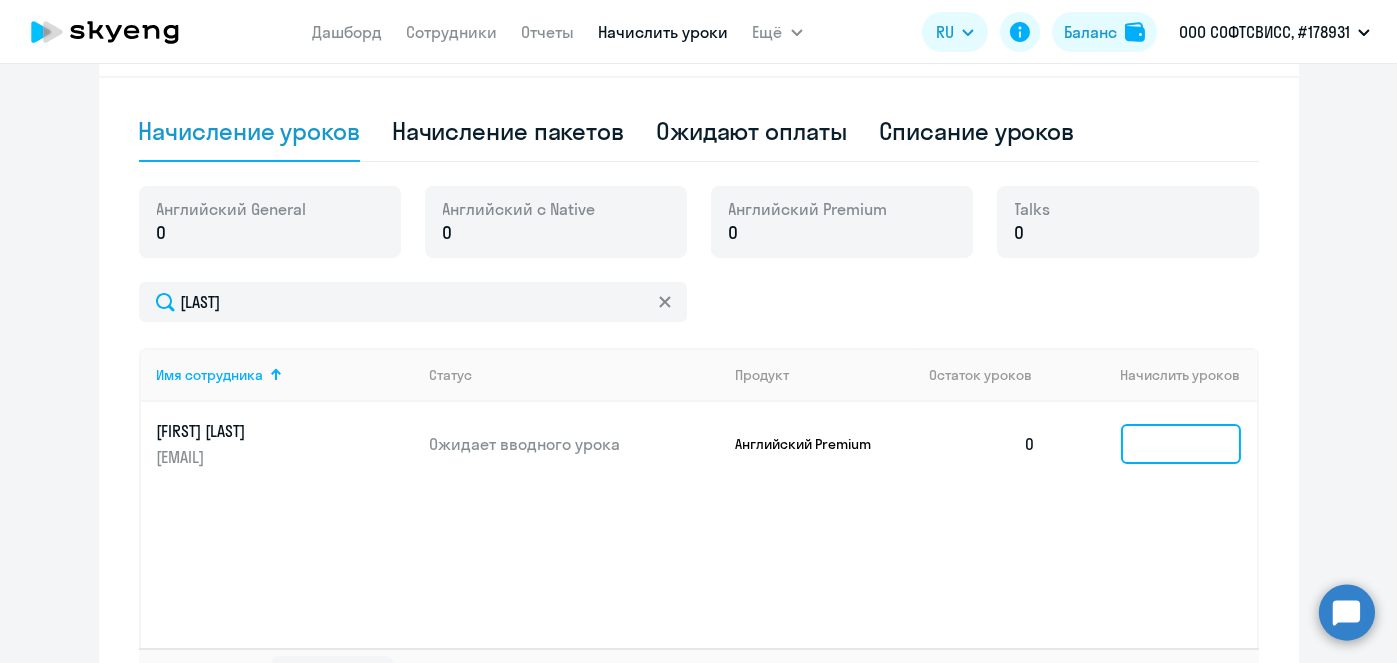 click 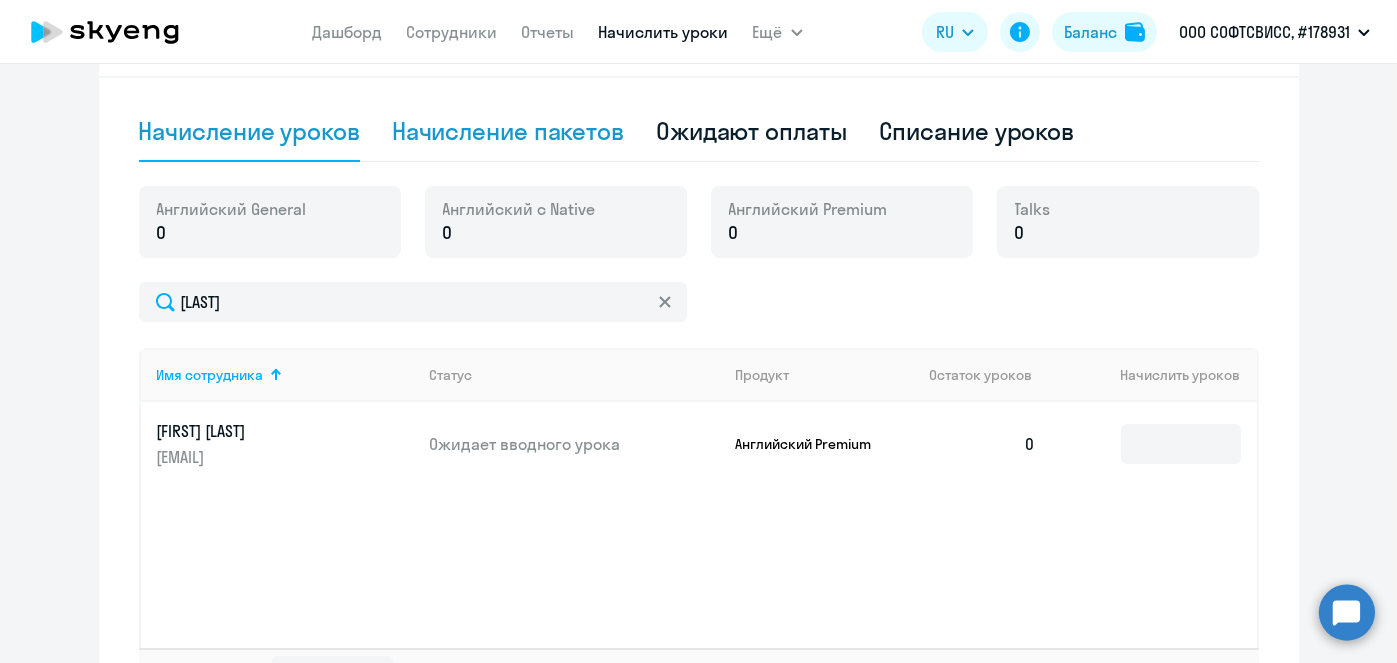 click on "Начисление пакетов" 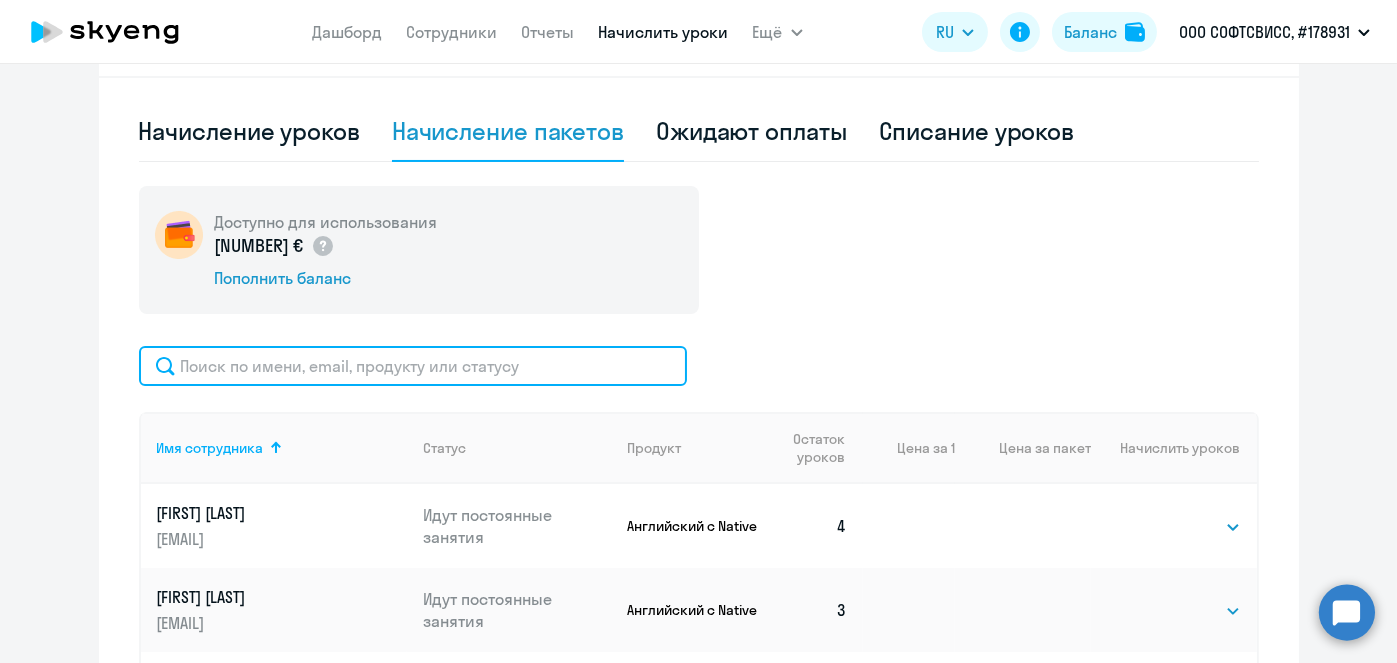 click 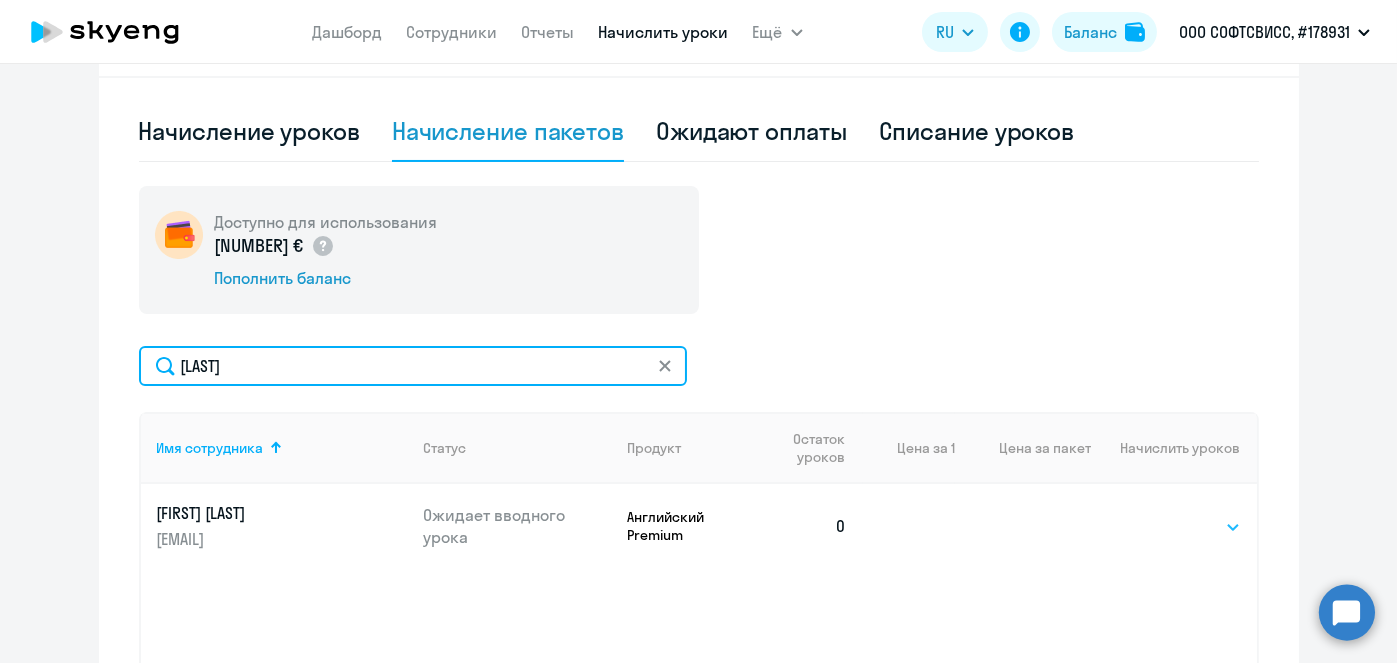 type on "[LAST]" 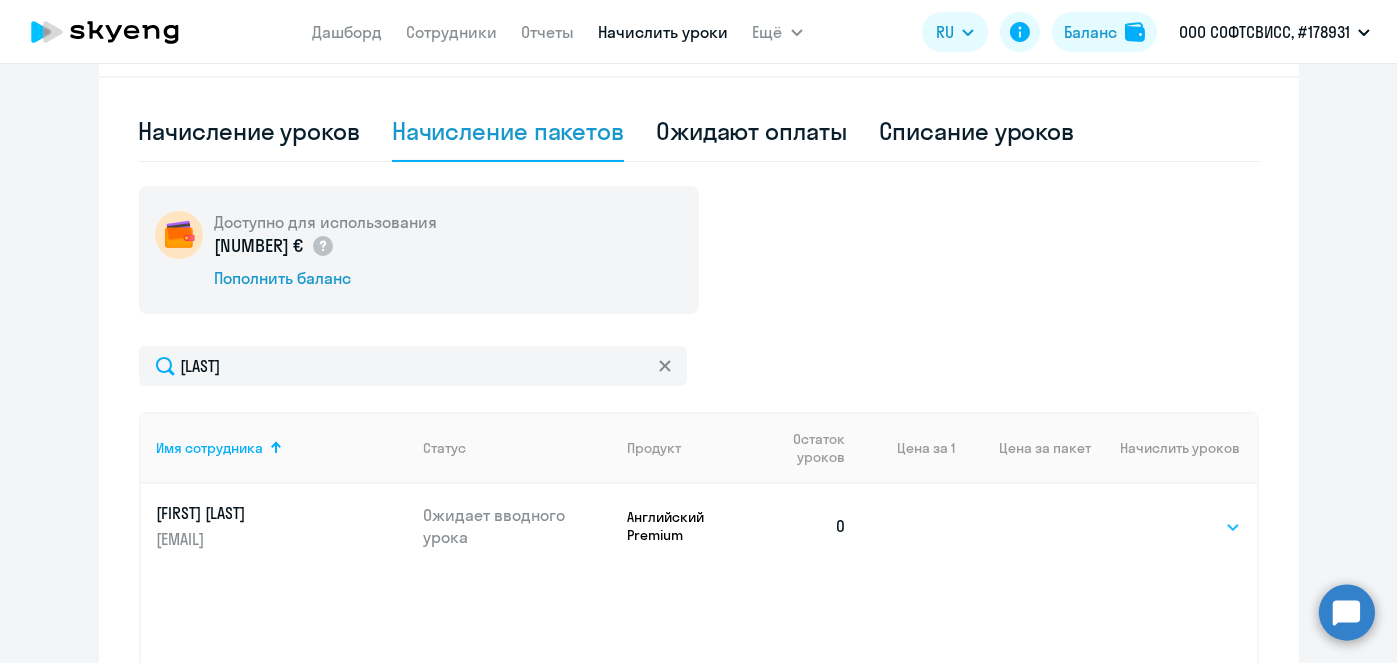 click on "Выбрать   8   16   32   64" 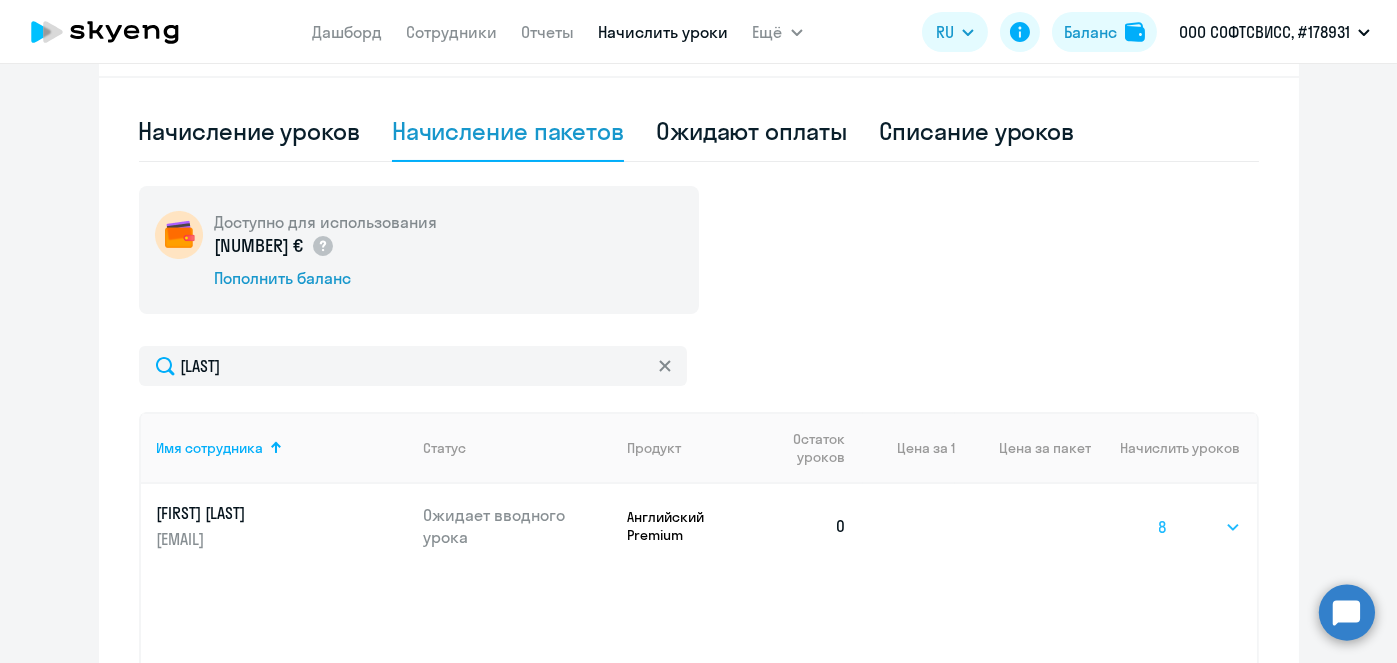 click on "Выбрать   8   16   32   64" 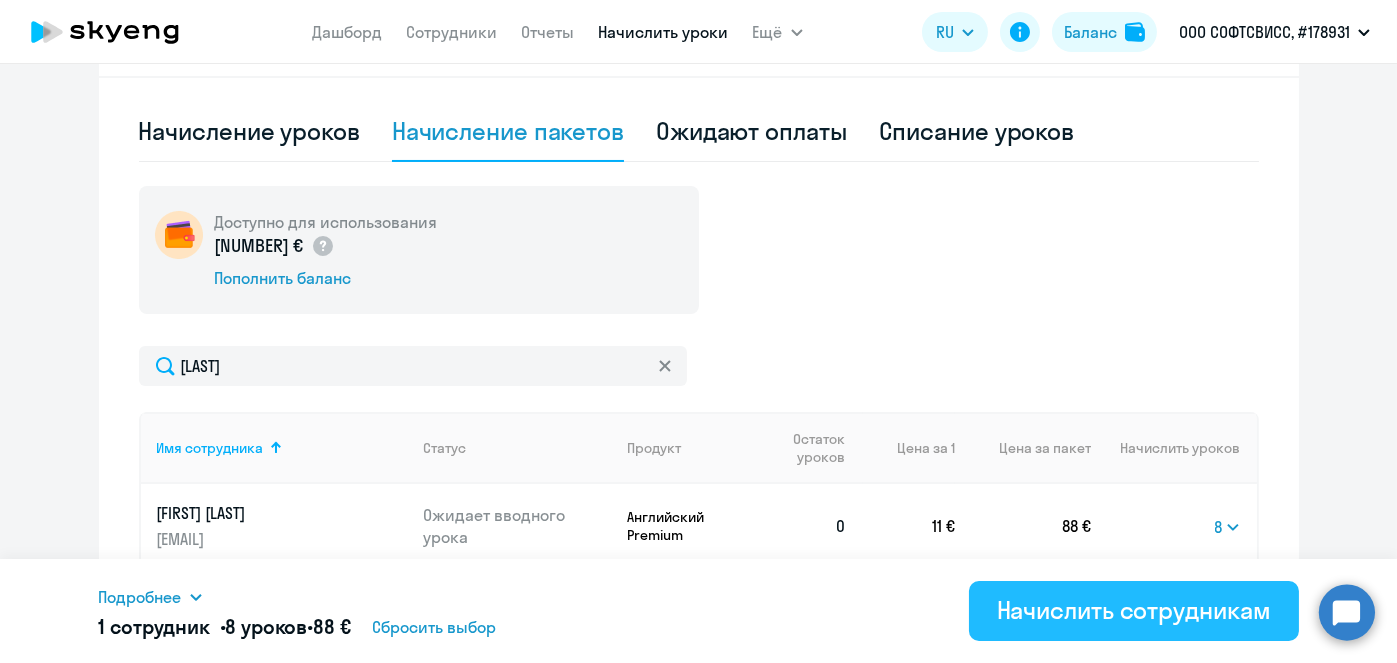 click on "Начислить сотрудникам" at bounding box center (1134, 610) 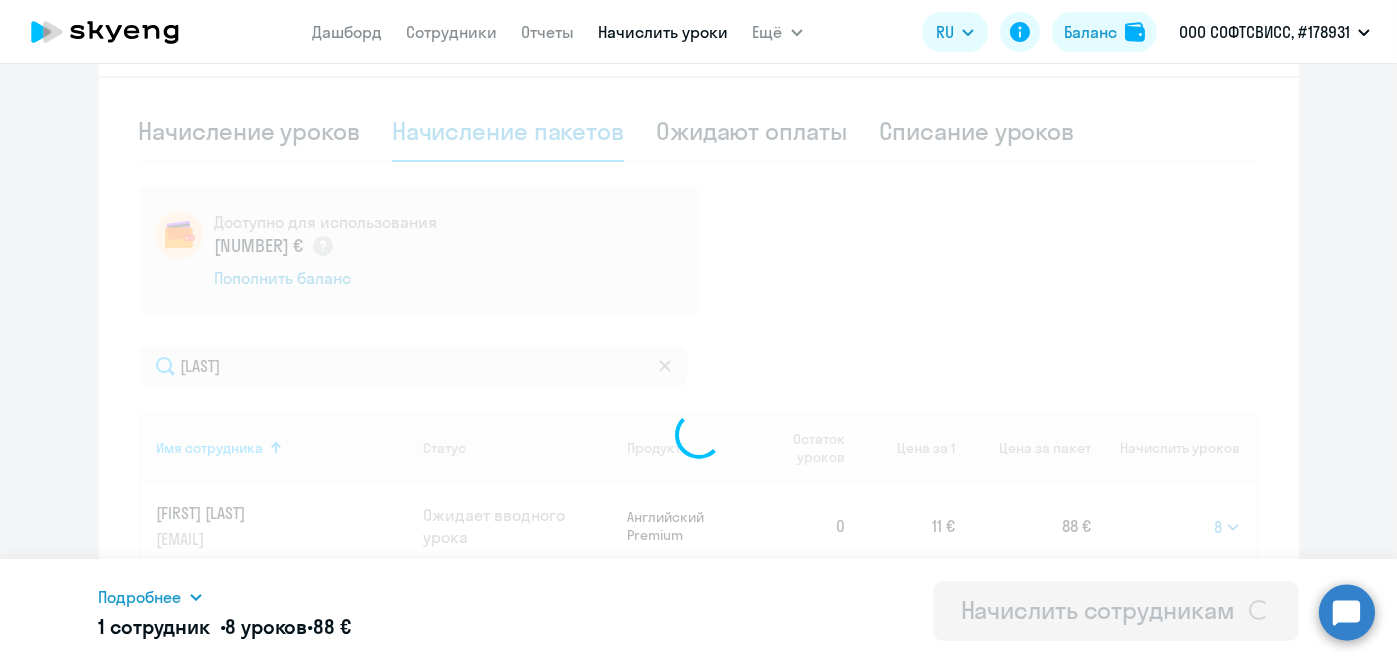 select 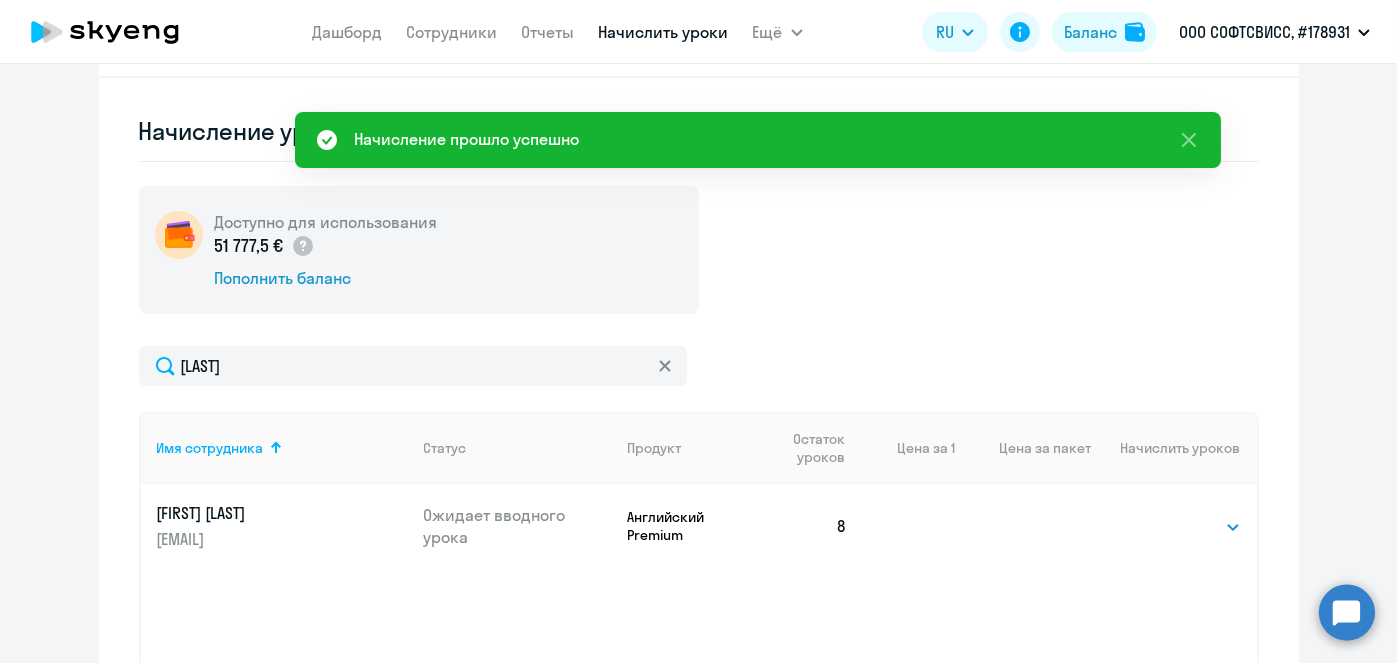 scroll, scrollTop: 0, scrollLeft: 0, axis: both 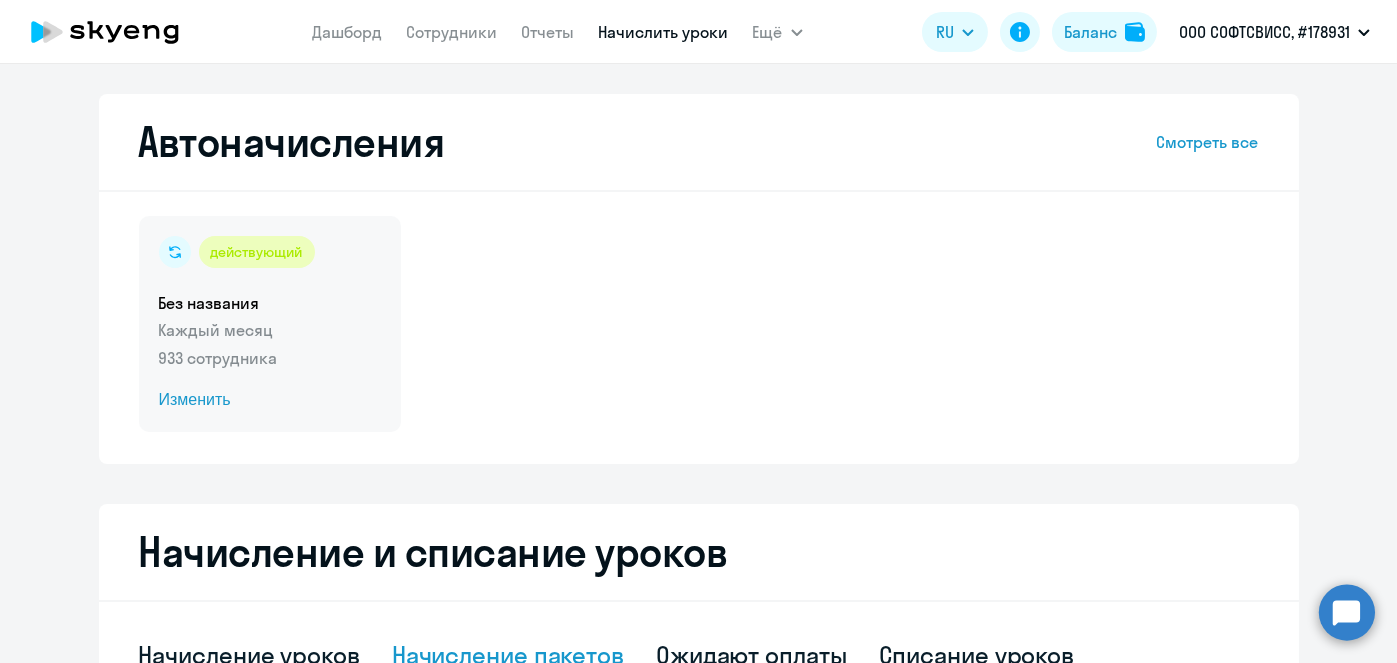 click on "Изменить" 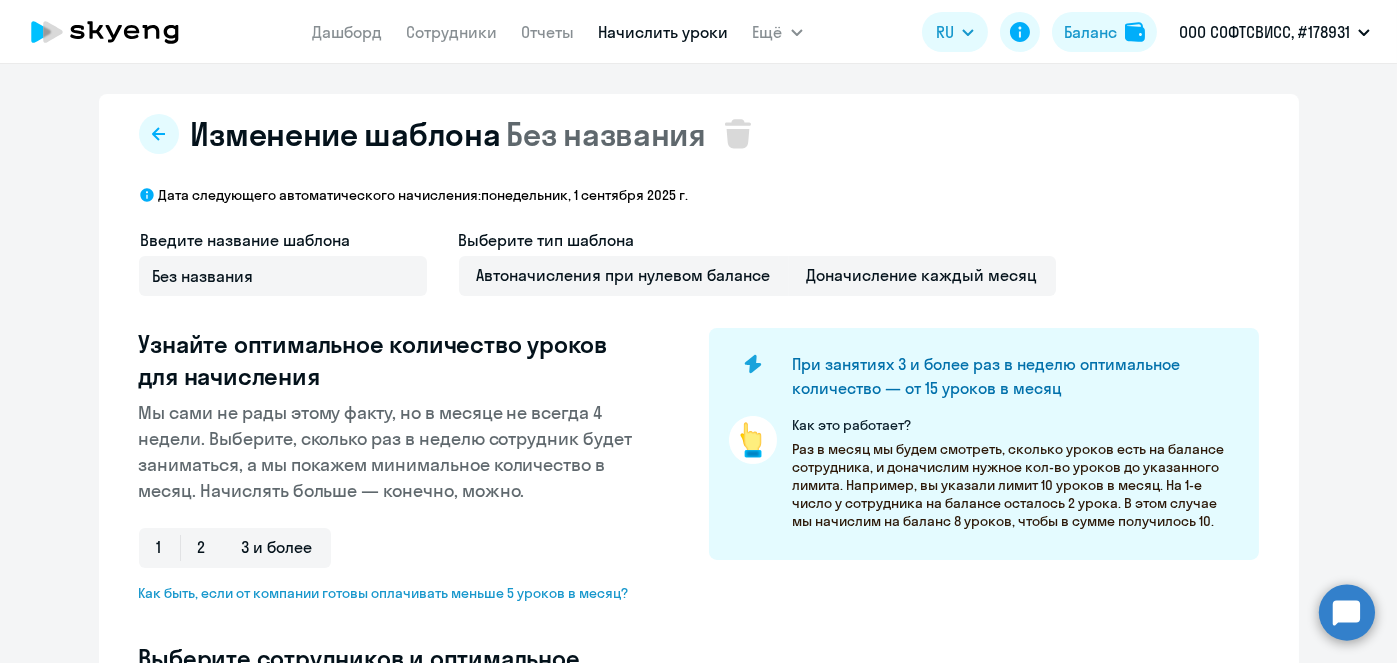 scroll, scrollTop: 524, scrollLeft: 0, axis: vertical 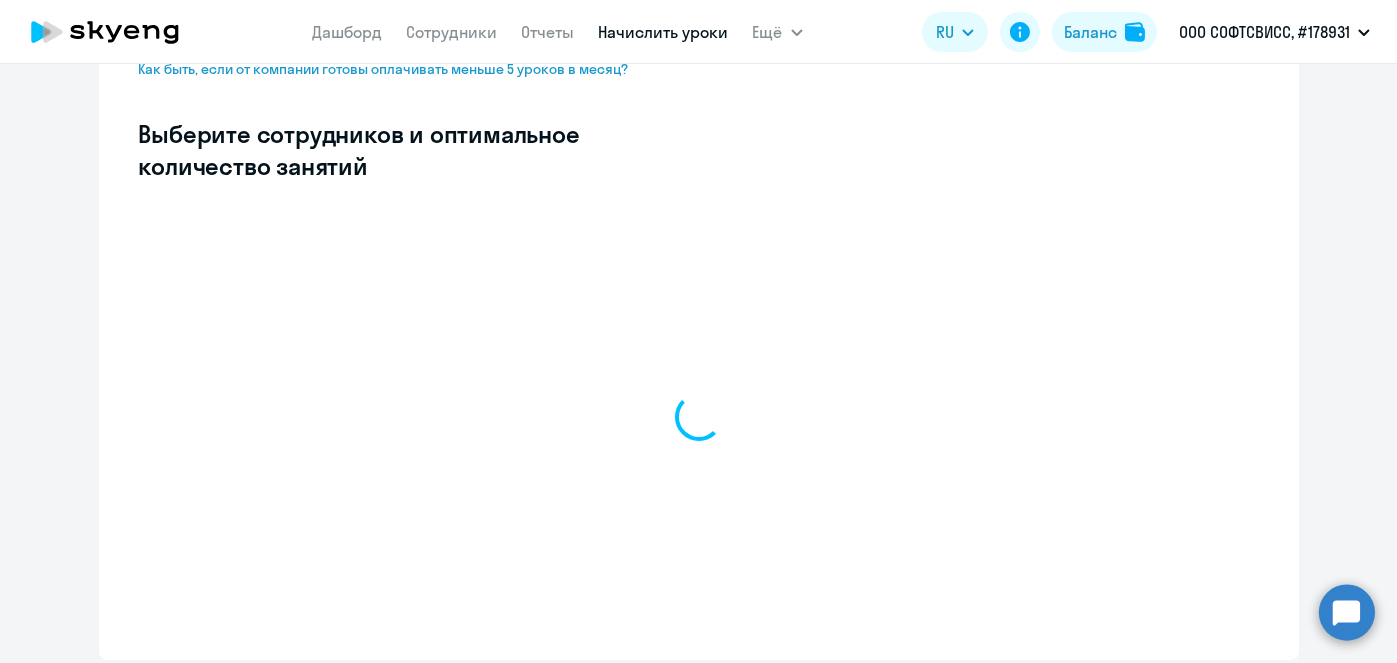 select on "10" 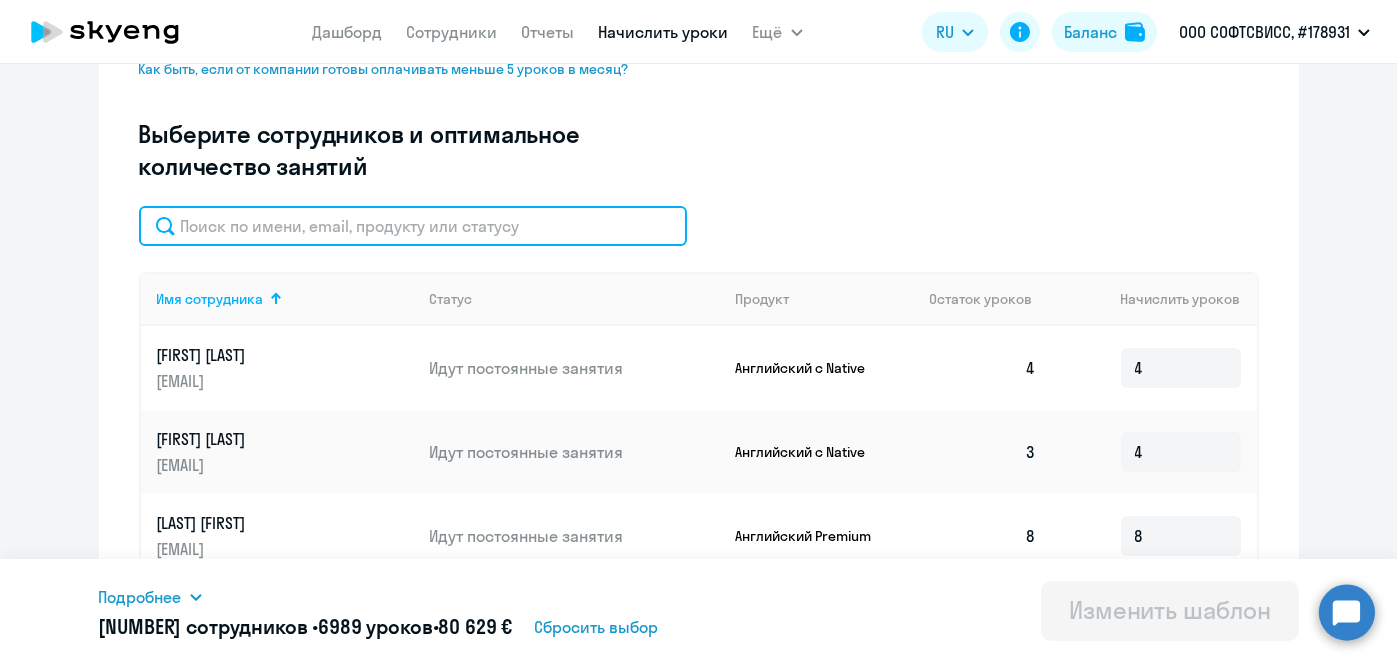 click 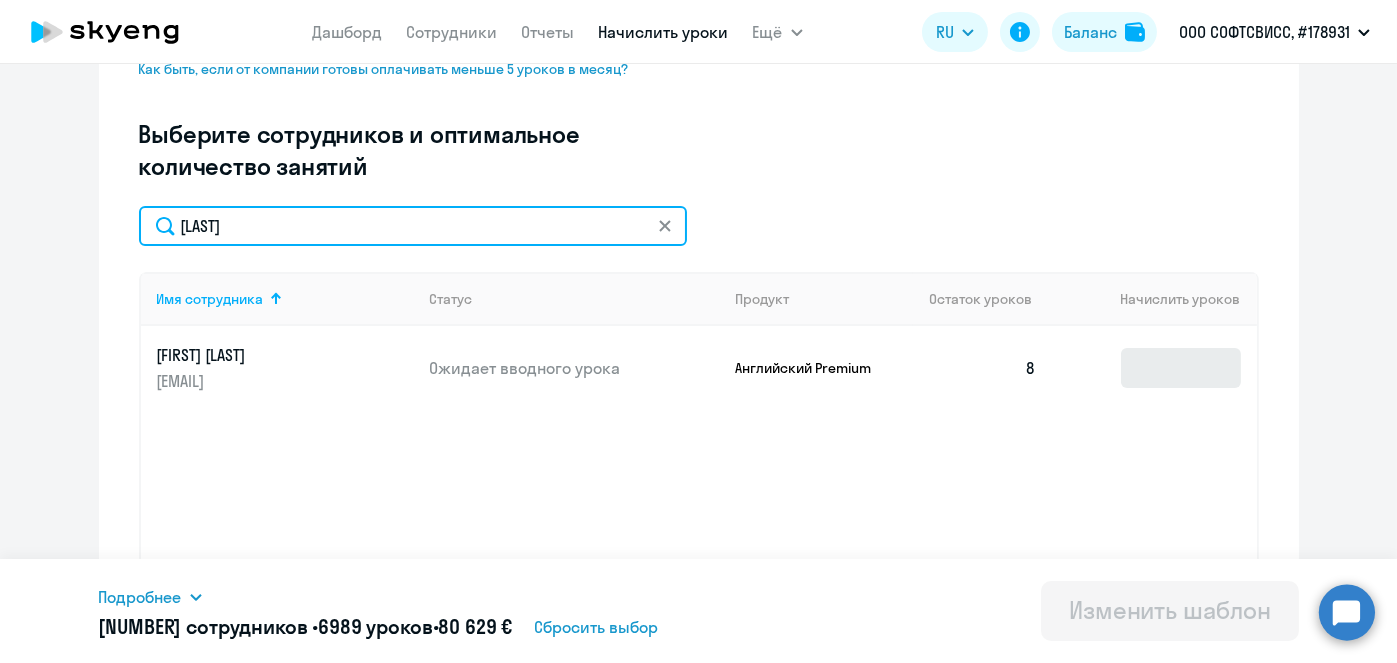 type on "[LAST]" 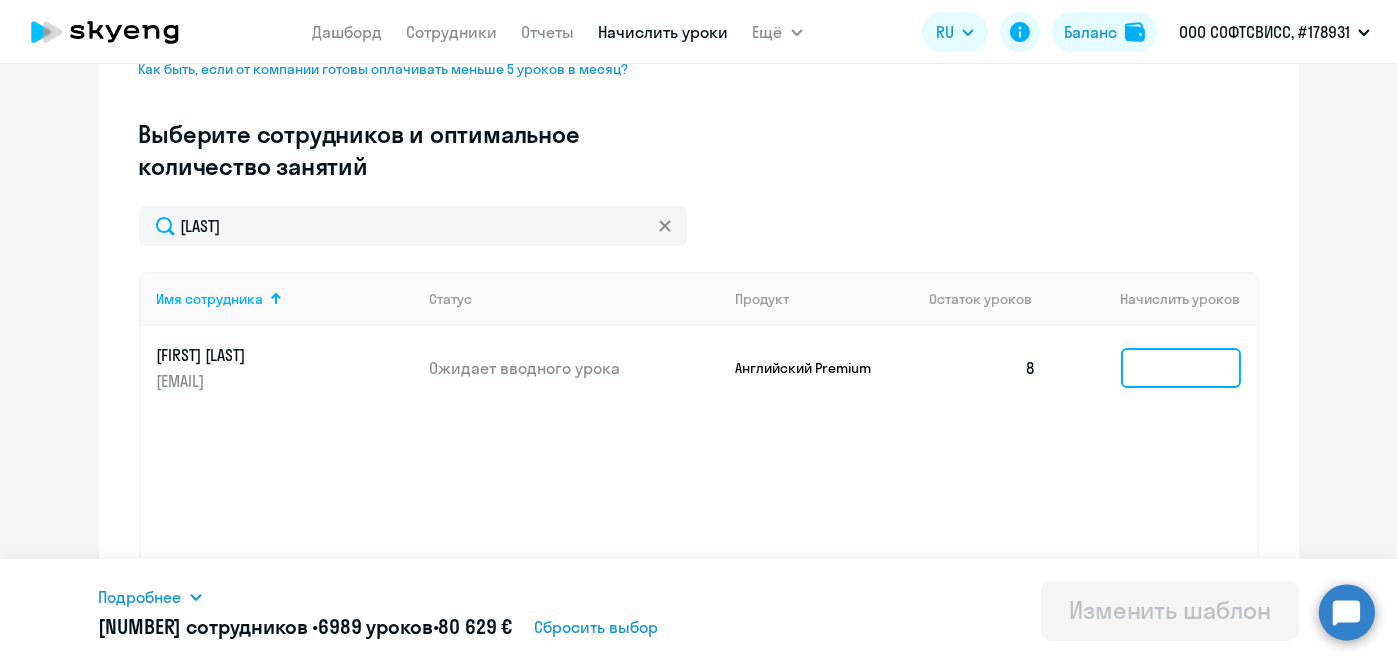 click 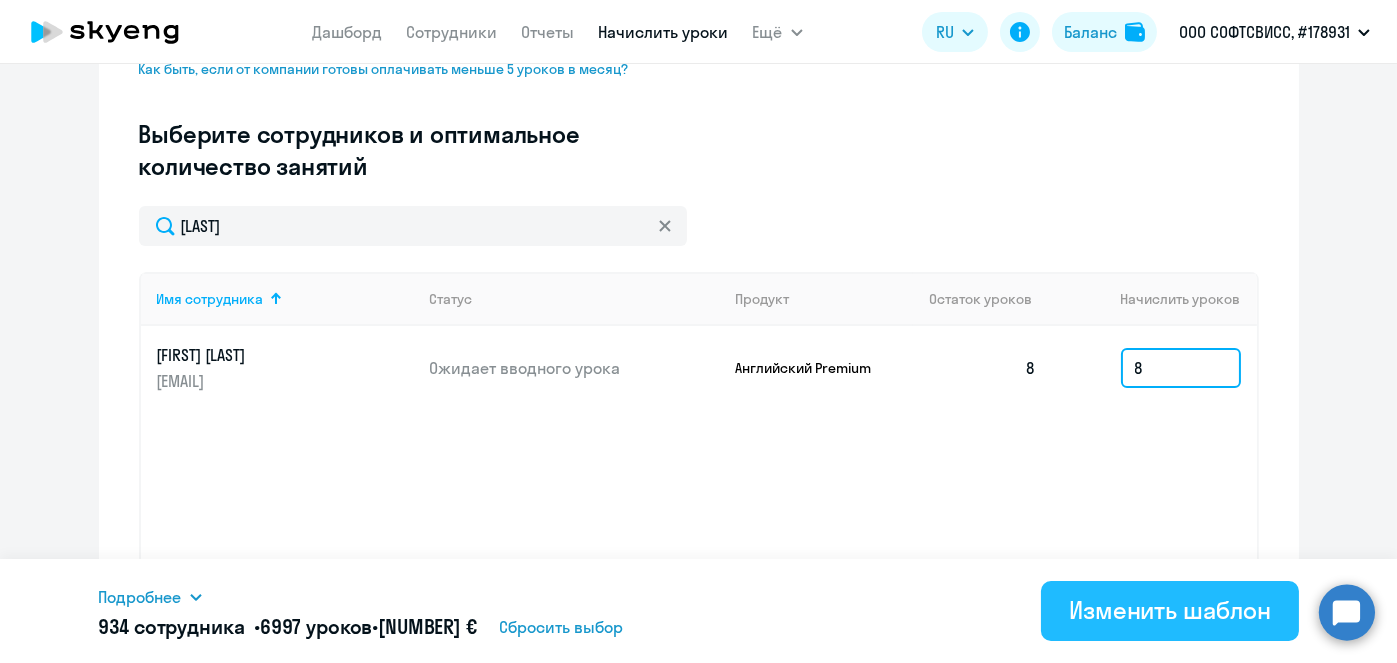 type on "8" 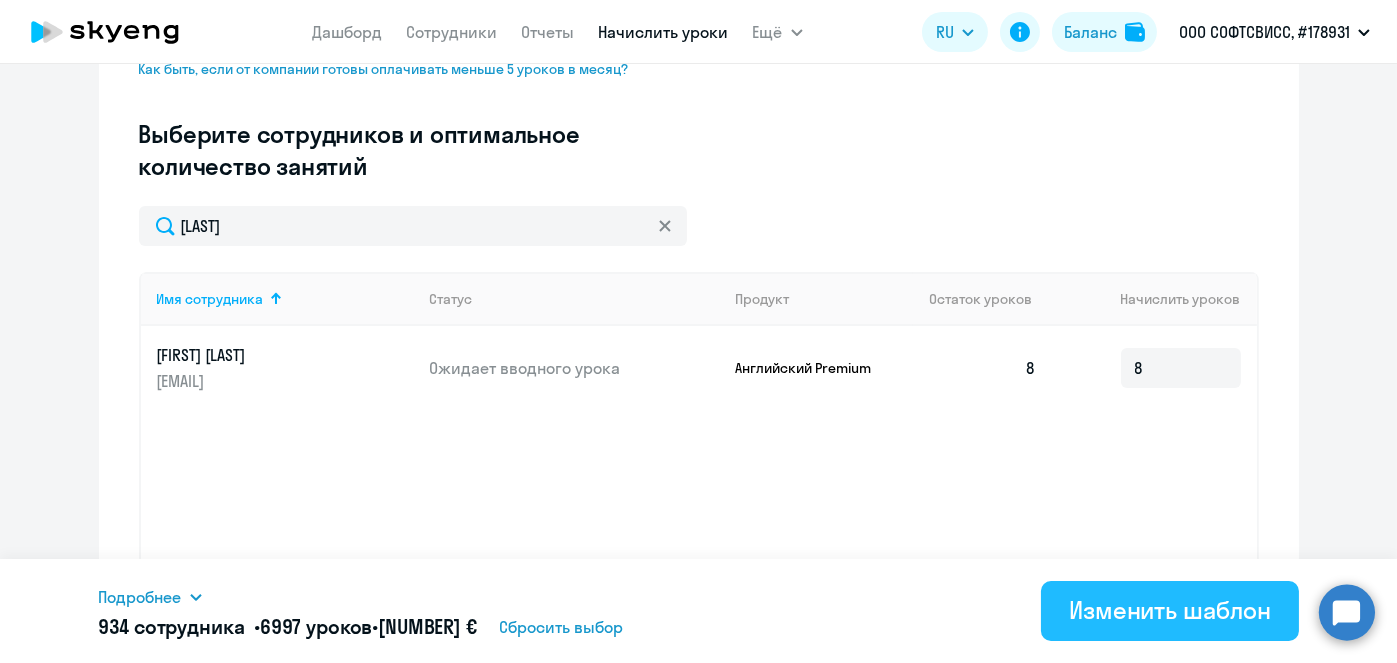 click on "Изменить шаблон" at bounding box center (1170, 610) 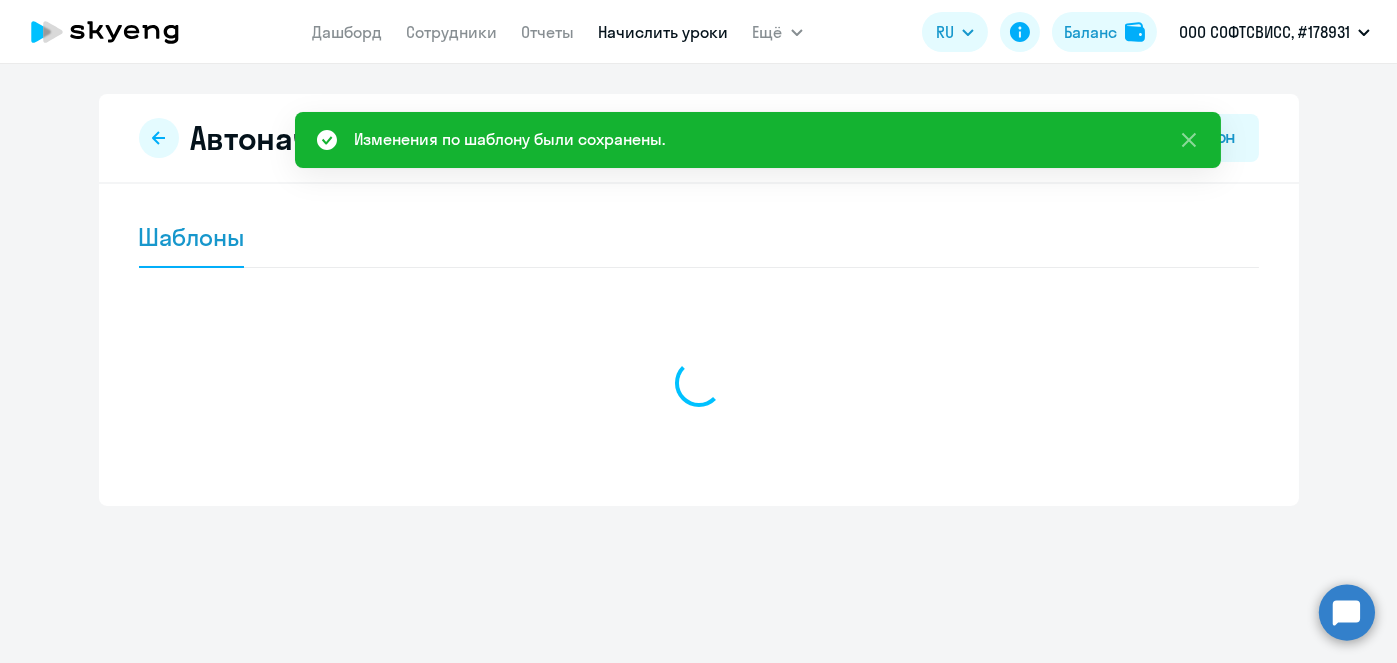 scroll, scrollTop: 0, scrollLeft: 0, axis: both 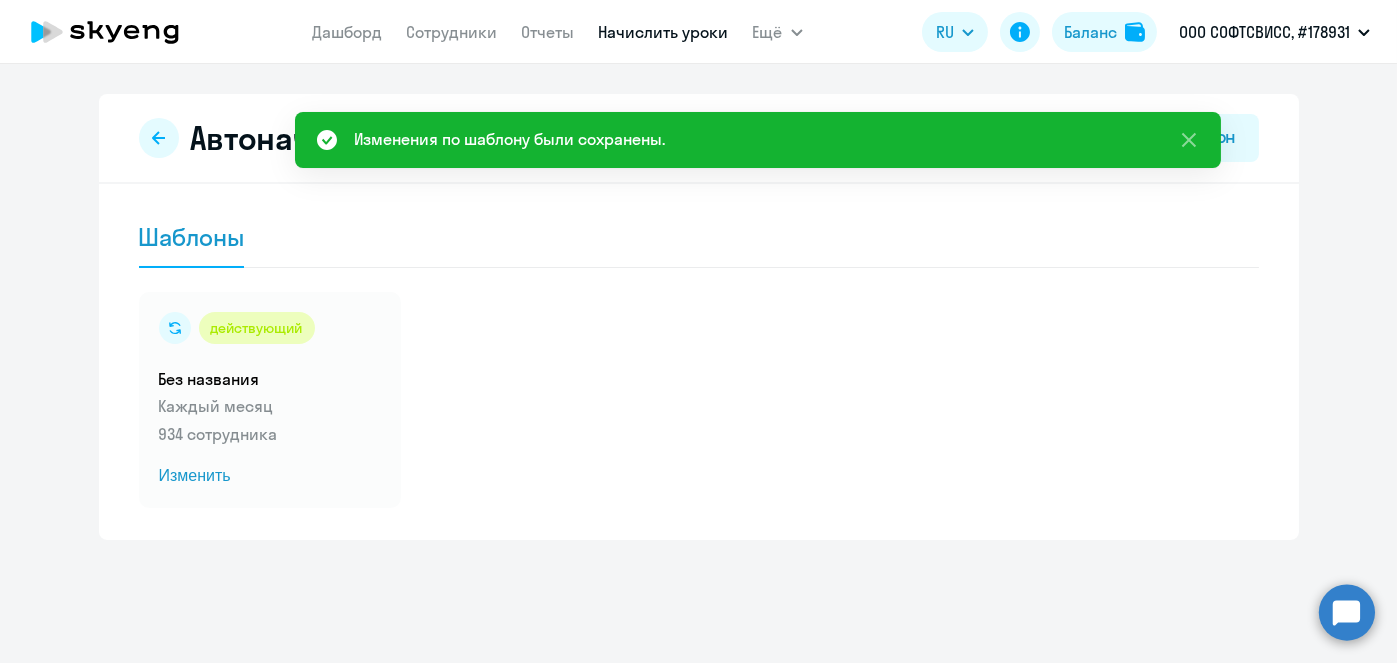 click on "Начислить уроки" at bounding box center [664, 32] 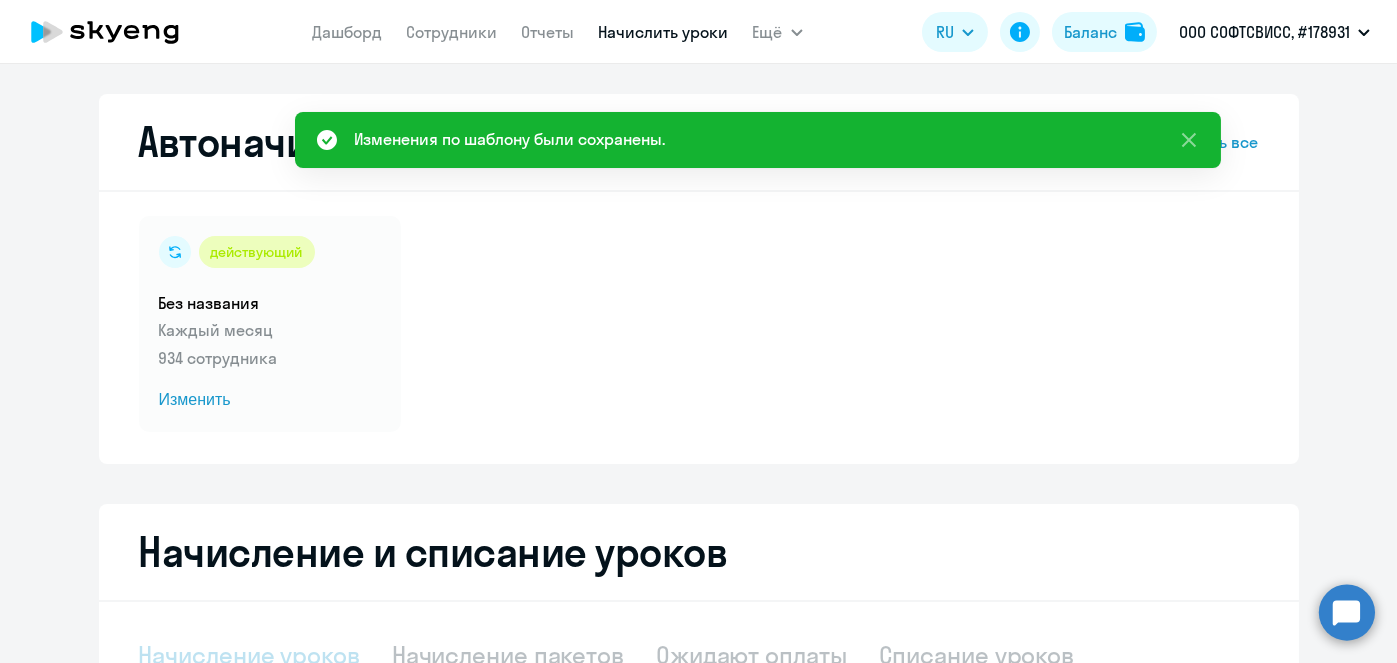 select on "10" 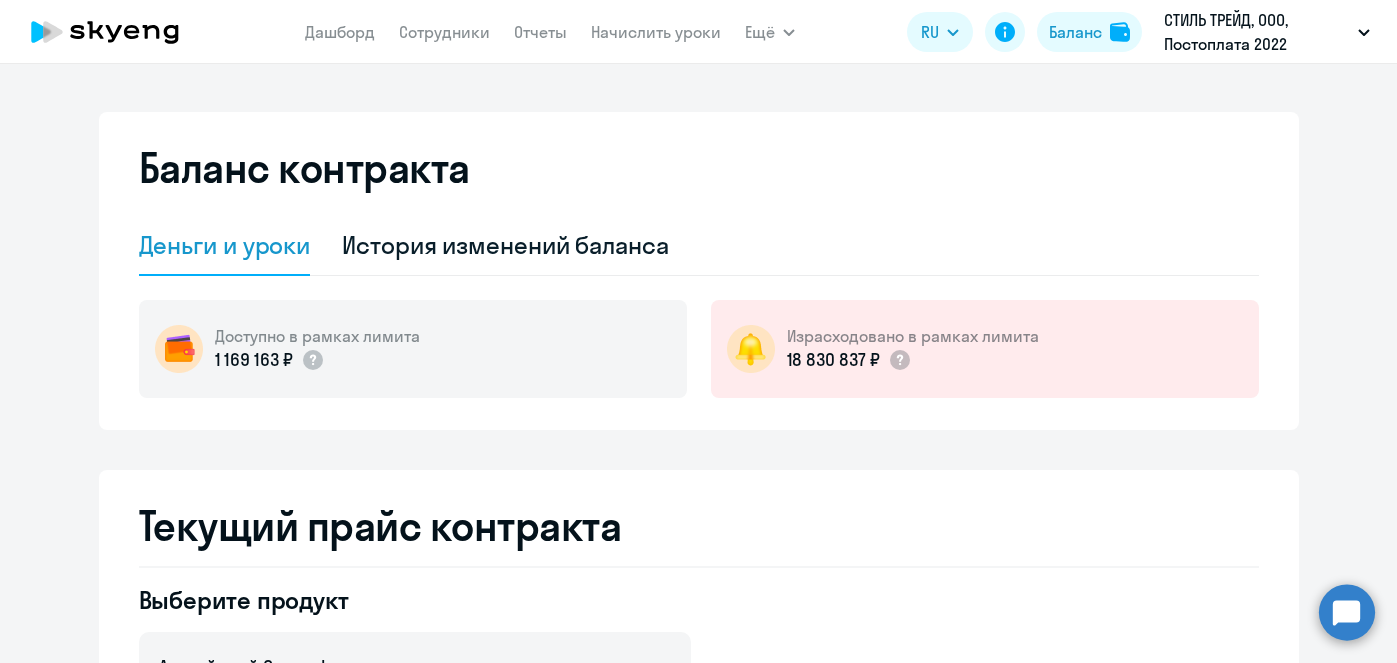 select on "english_adult_not_native_speaker" 